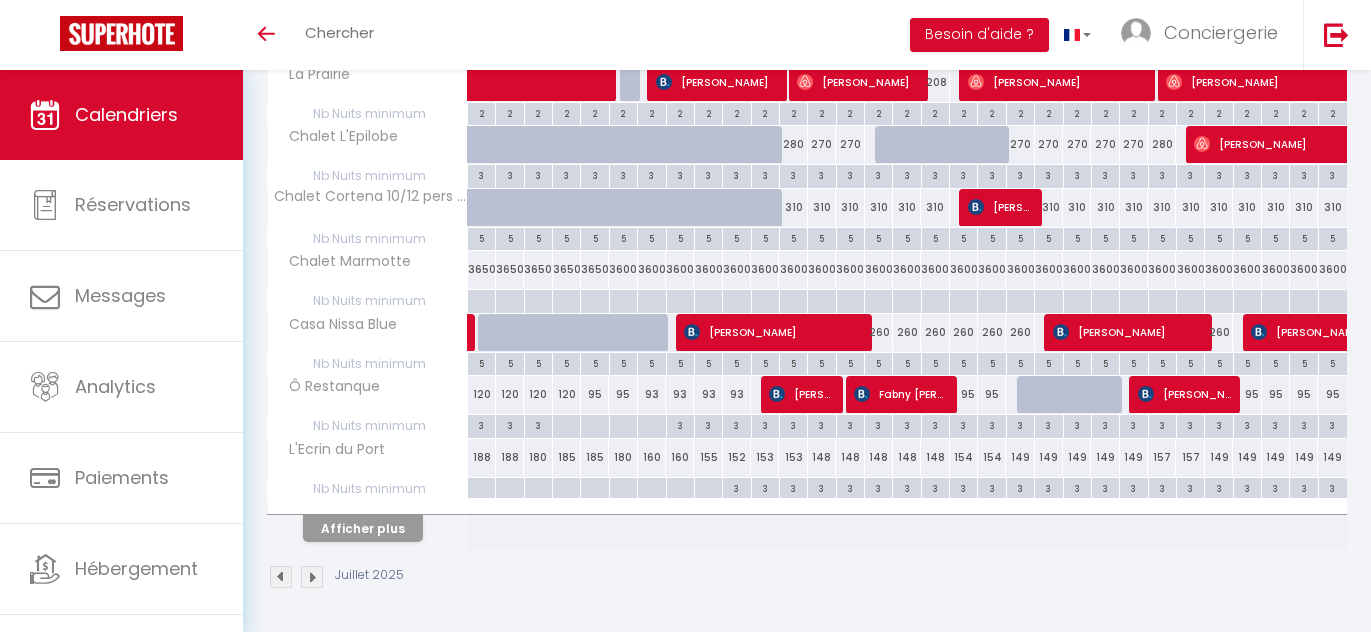 scroll, scrollTop: 0, scrollLeft: 0, axis: both 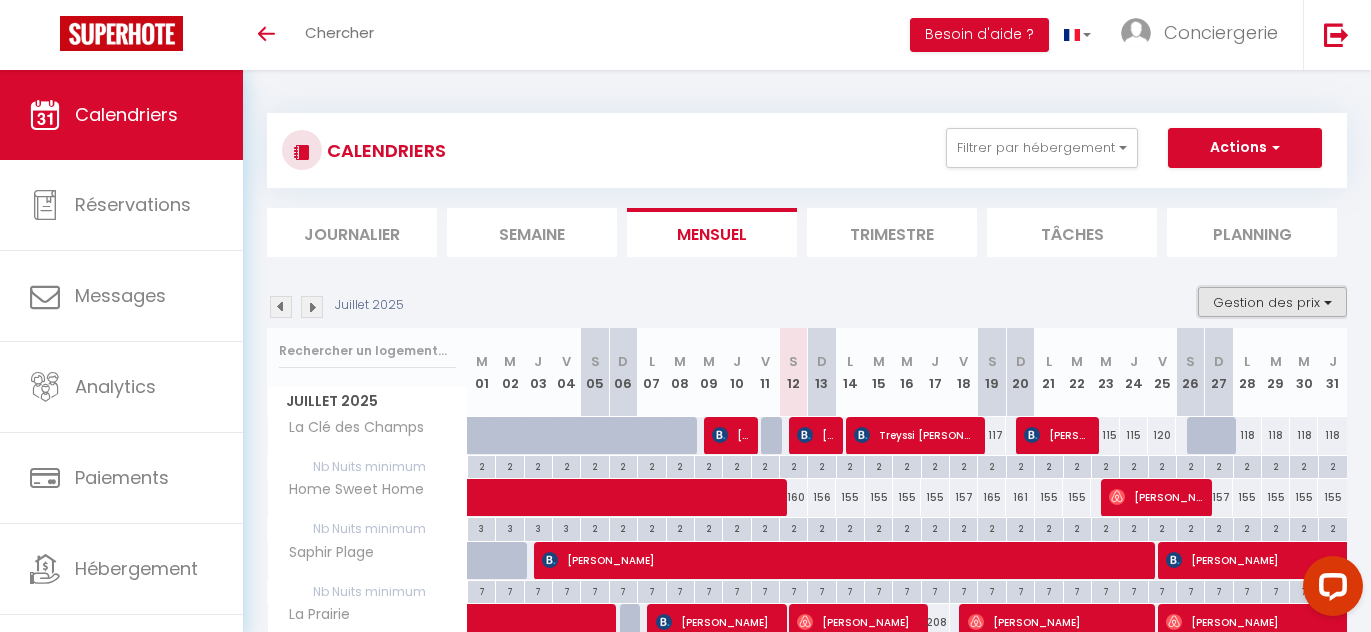 click on "Gestion des prix" at bounding box center [1272, 302] 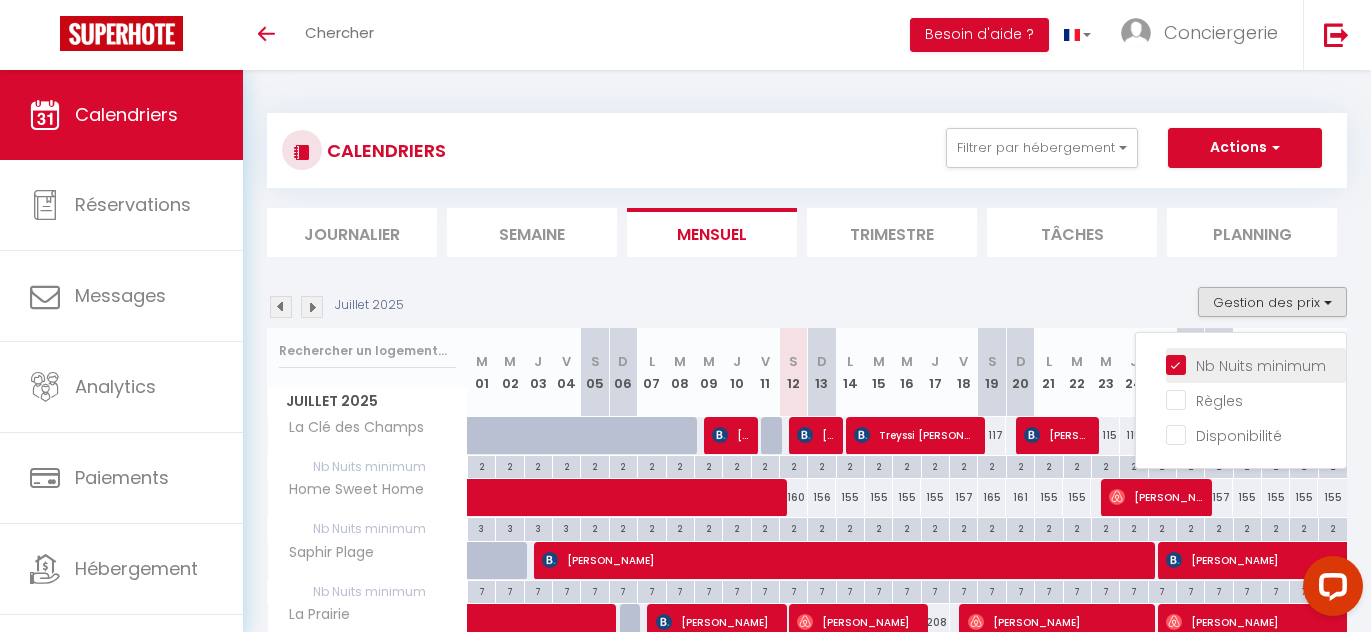 click on "Nb Nuits minimum" at bounding box center [1256, 364] 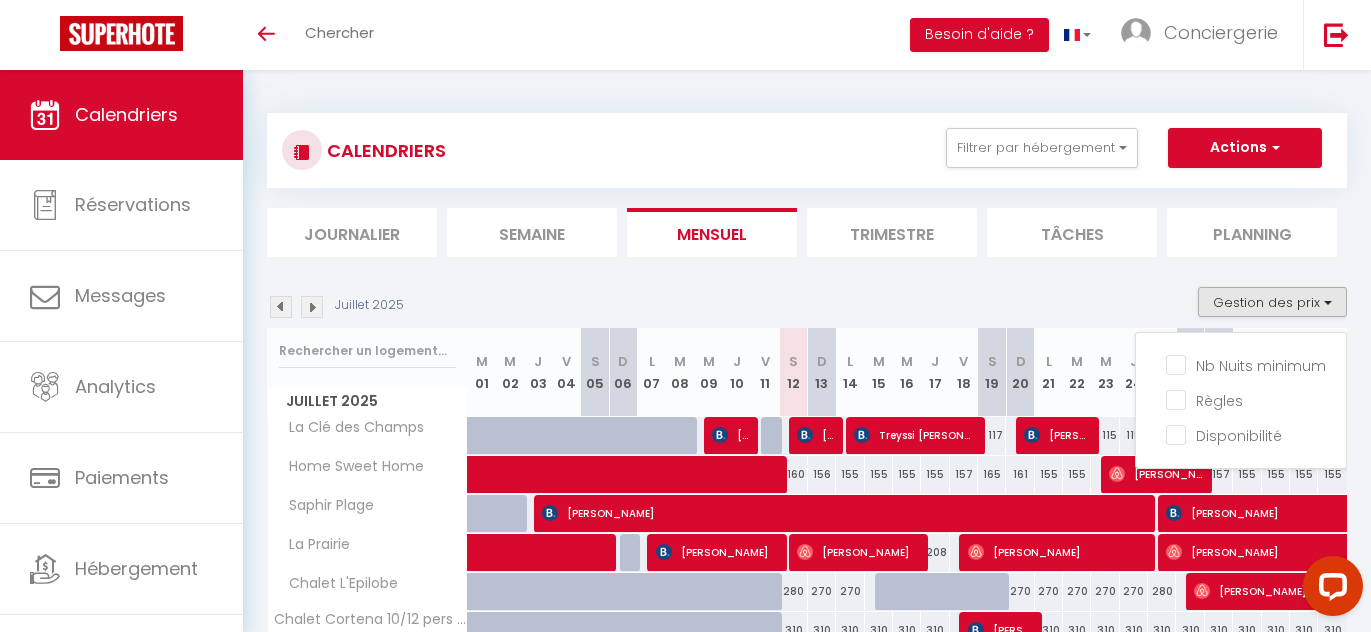 click on "Juillet 2025
Gestion des prix
Nb Nuits minimum   Règles   Disponibilité" at bounding box center [807, 307] 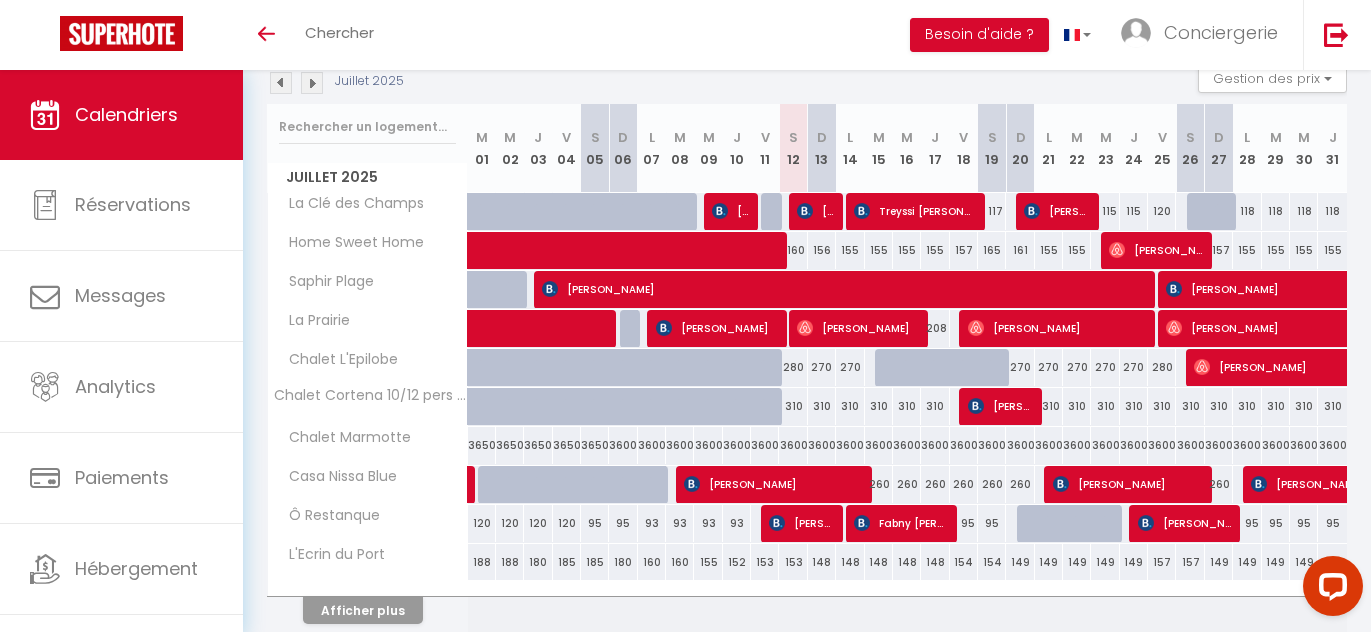 scroll, scrollTop: 226, scrollLeft: 0, axis: vertical 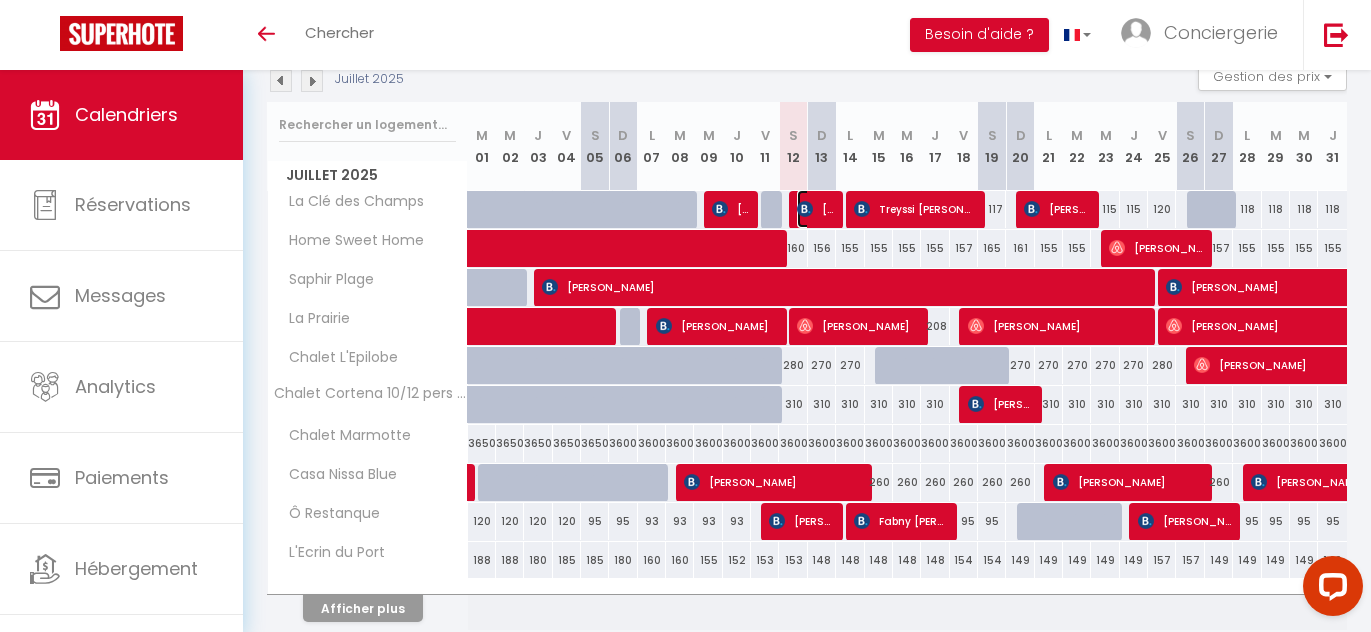 click on "[PERSON_NAME]" at bounding box center (815, 209) 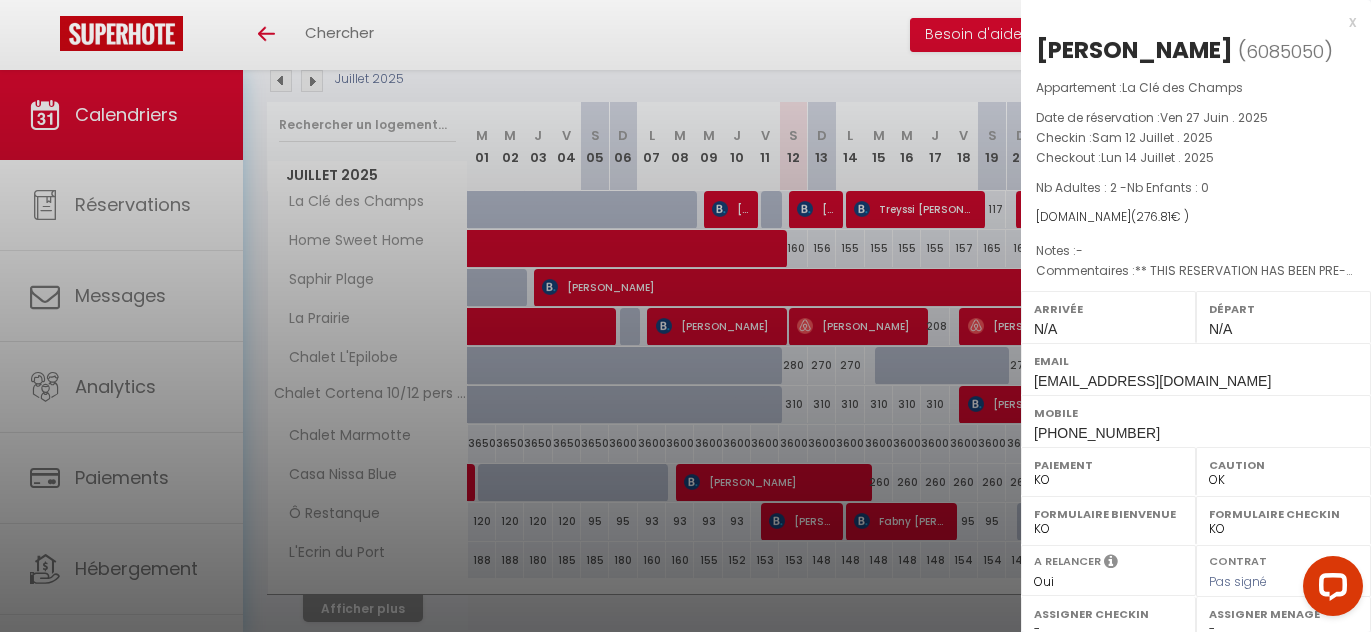 click at bounding box center (685, 316) 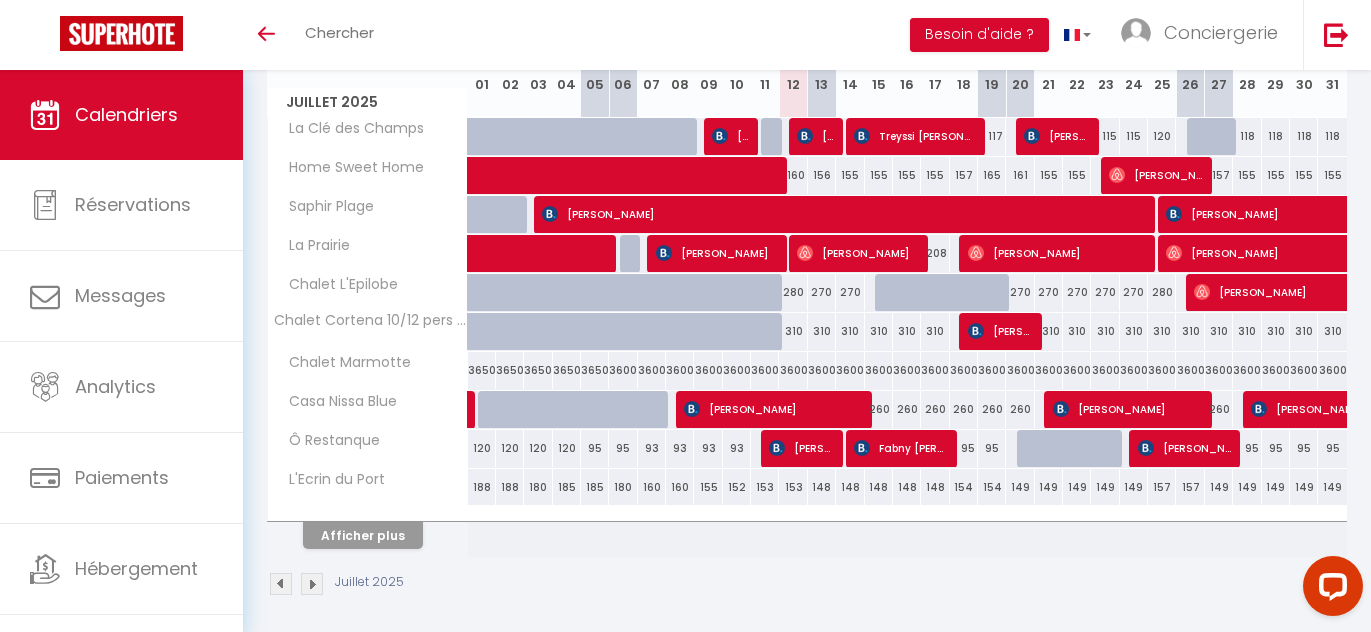 scroll, scrollTop: 306, scrollLeft: 0, axis: vertical 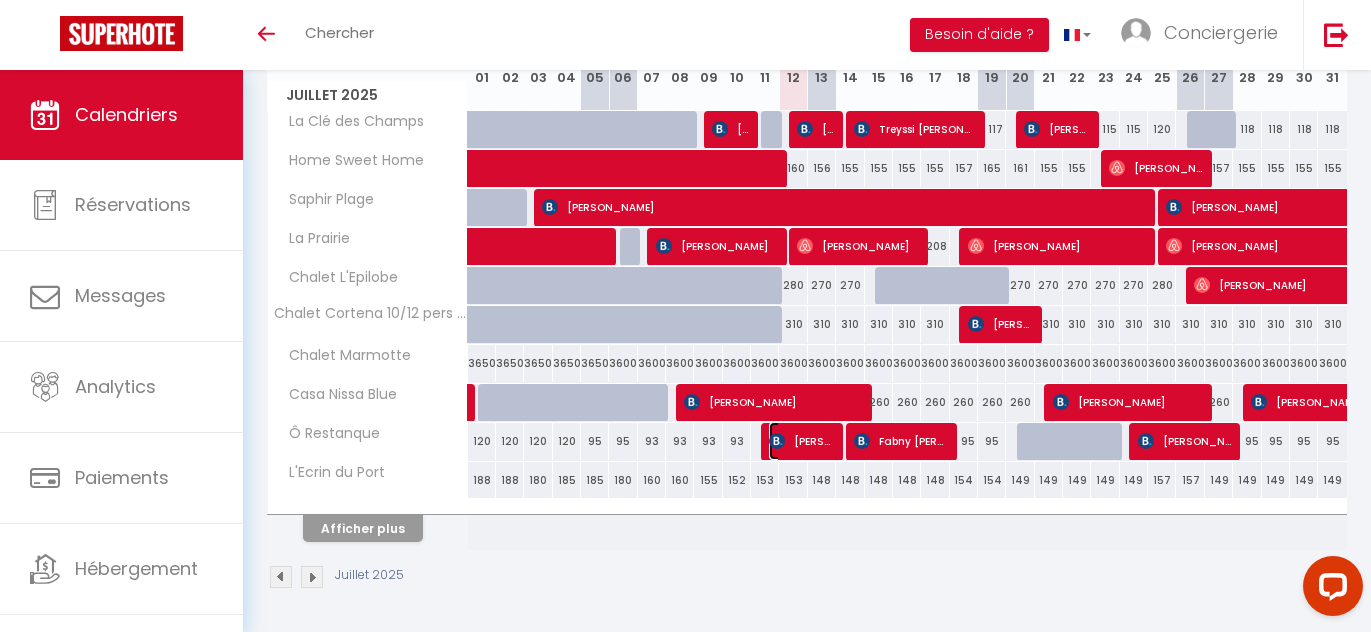 click on "[PERSON_NAME]" at bounding box center (801, 441) 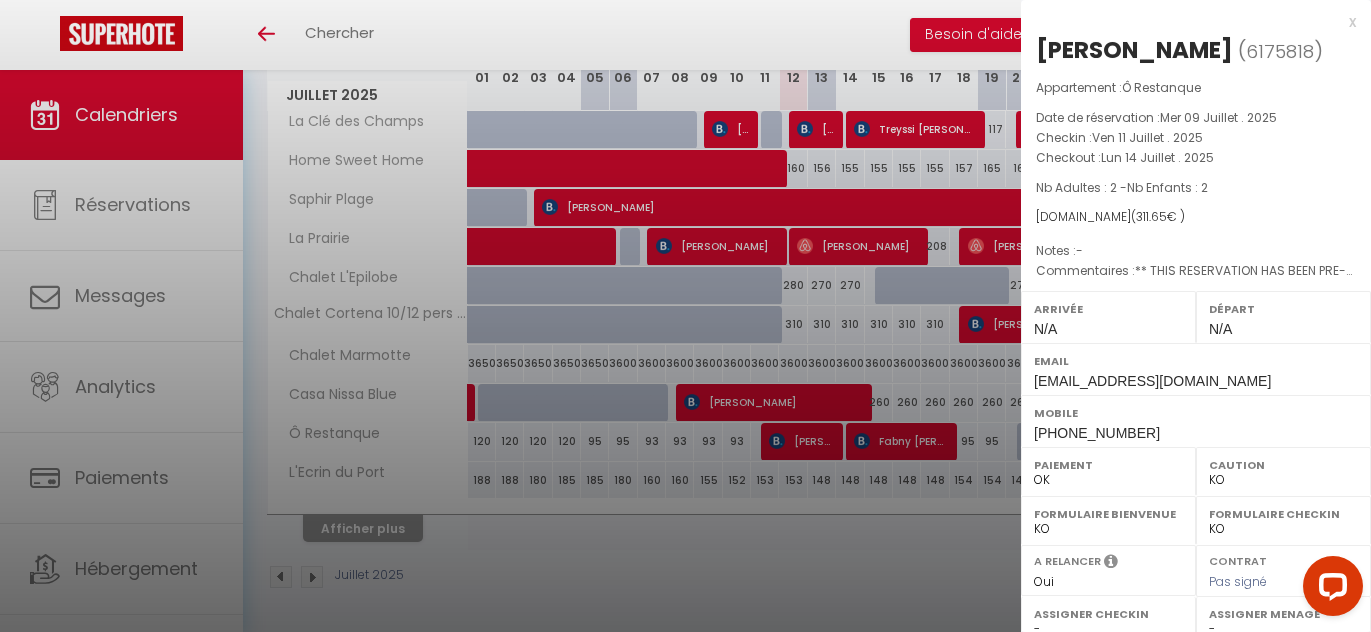 click at bounding box center [685, 316] 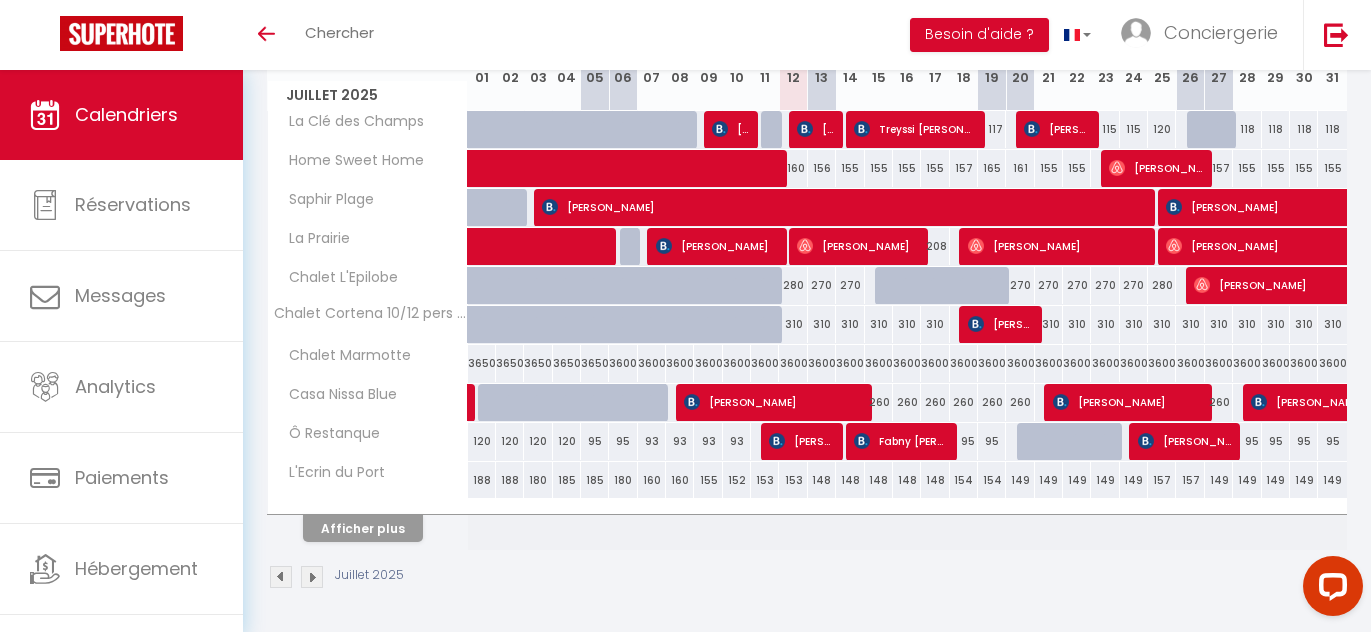 click on "95" at bounding box center (964, 441) 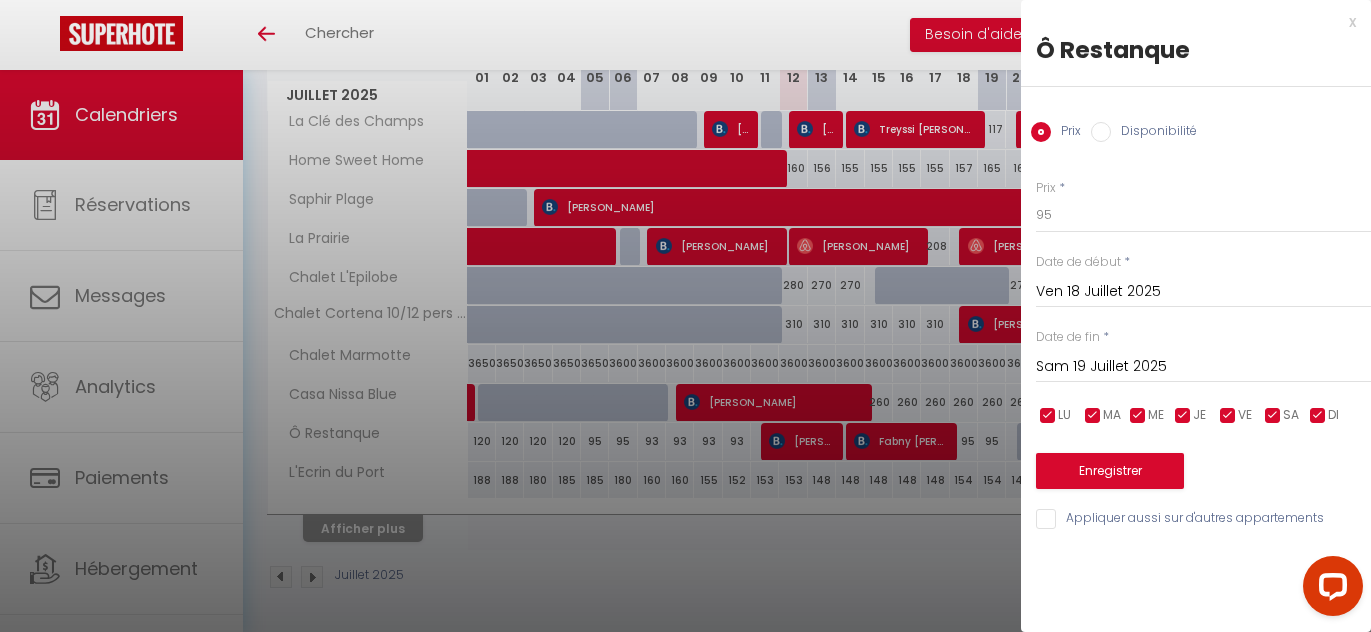 click on "Sam 19 Juillet 2025" at bounding box center (1203, 367) 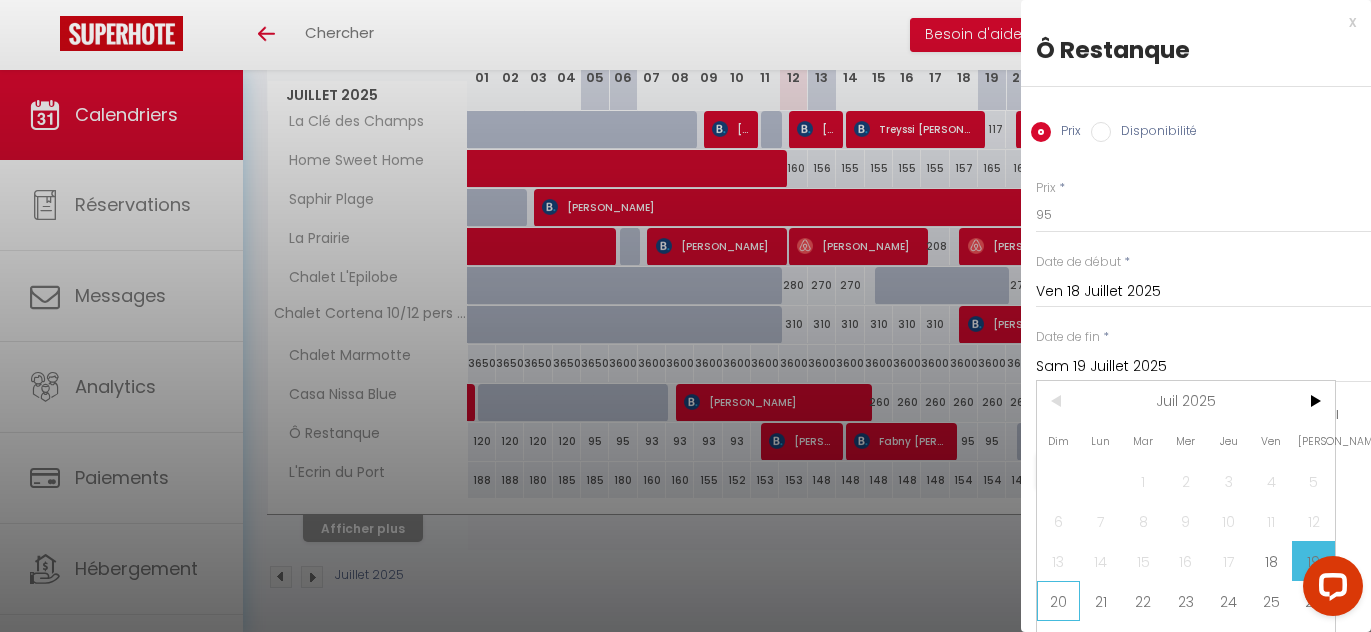 click on "20" at bounding box center [1058, 601] 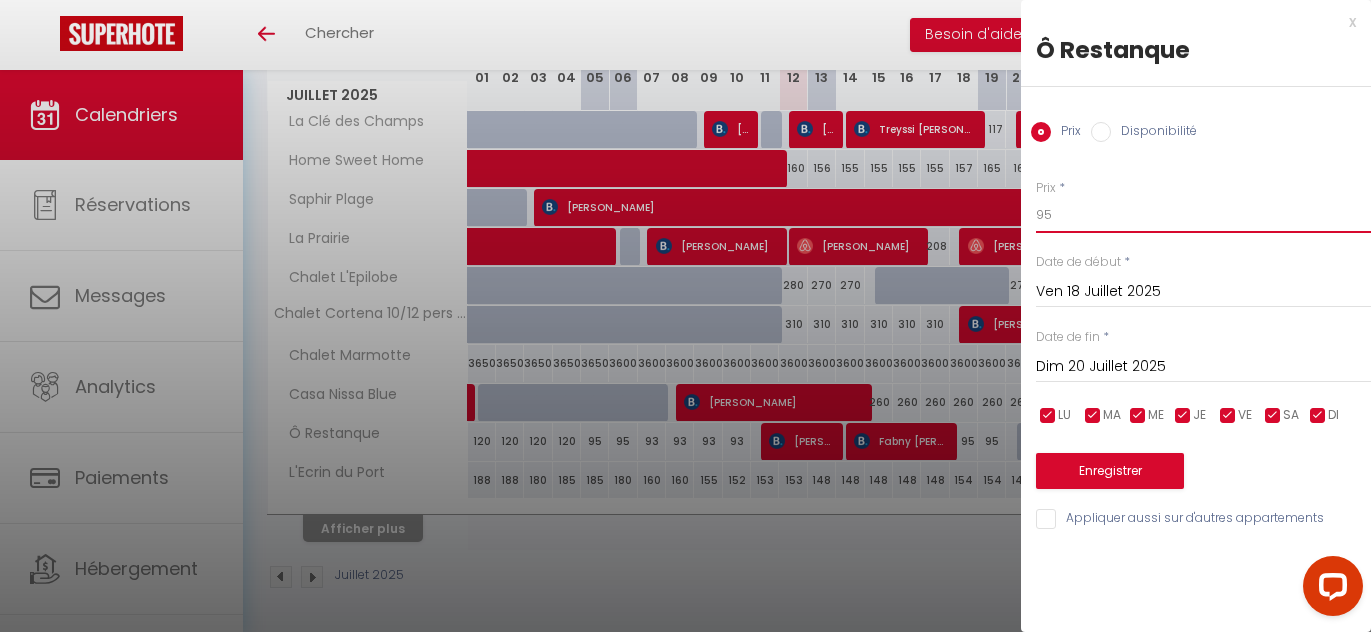 click on "95" at bounding box center (1203, 215) 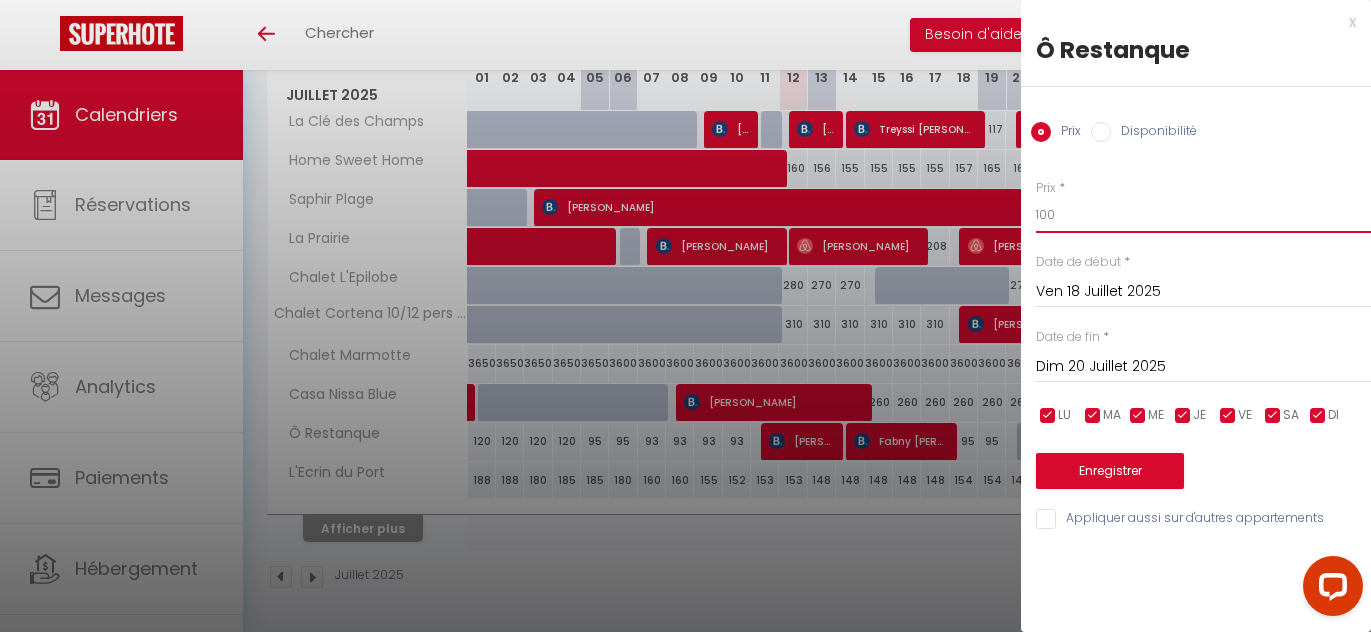 type on "100" 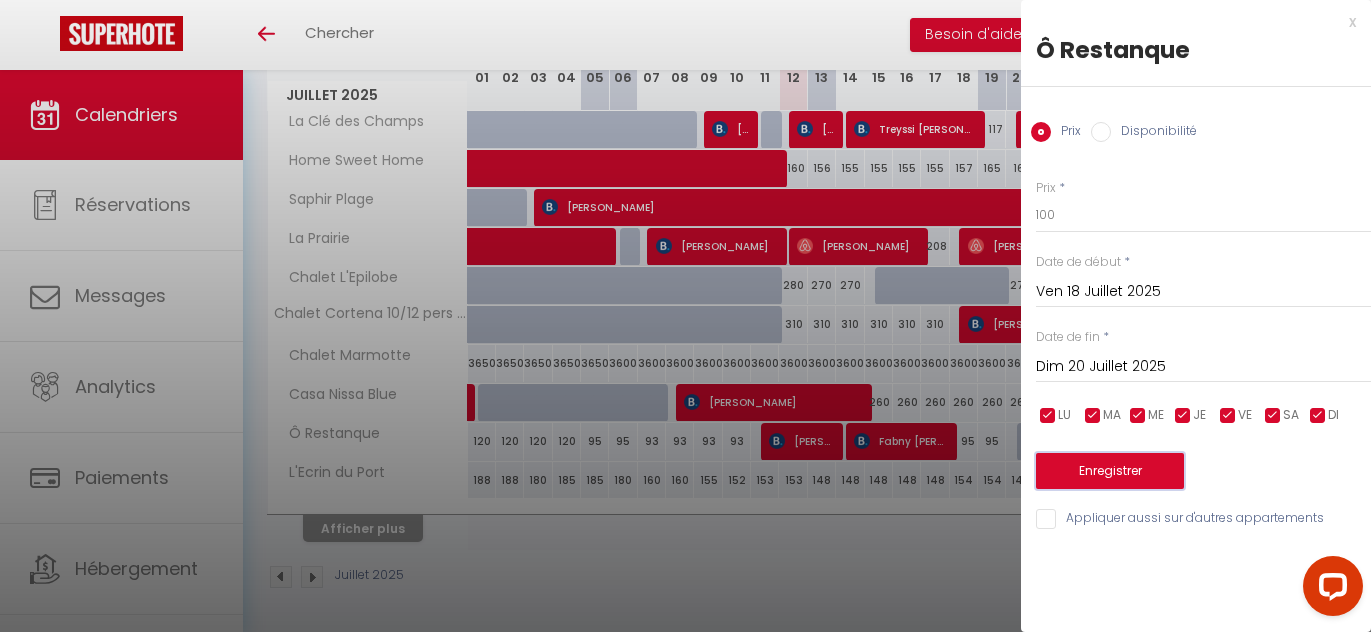 click on "Enregistrer" at bounding box center [1110, 471] 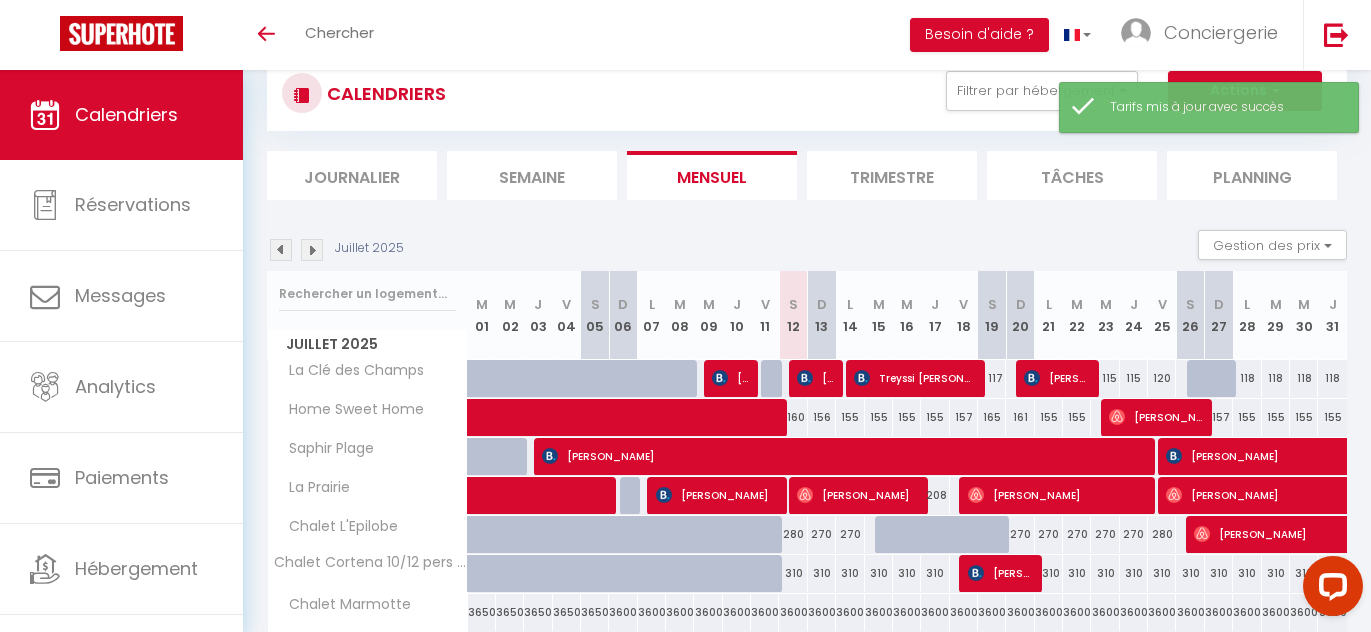 scroll, scrollTop: 0, scrollLeft: 0, axis: both 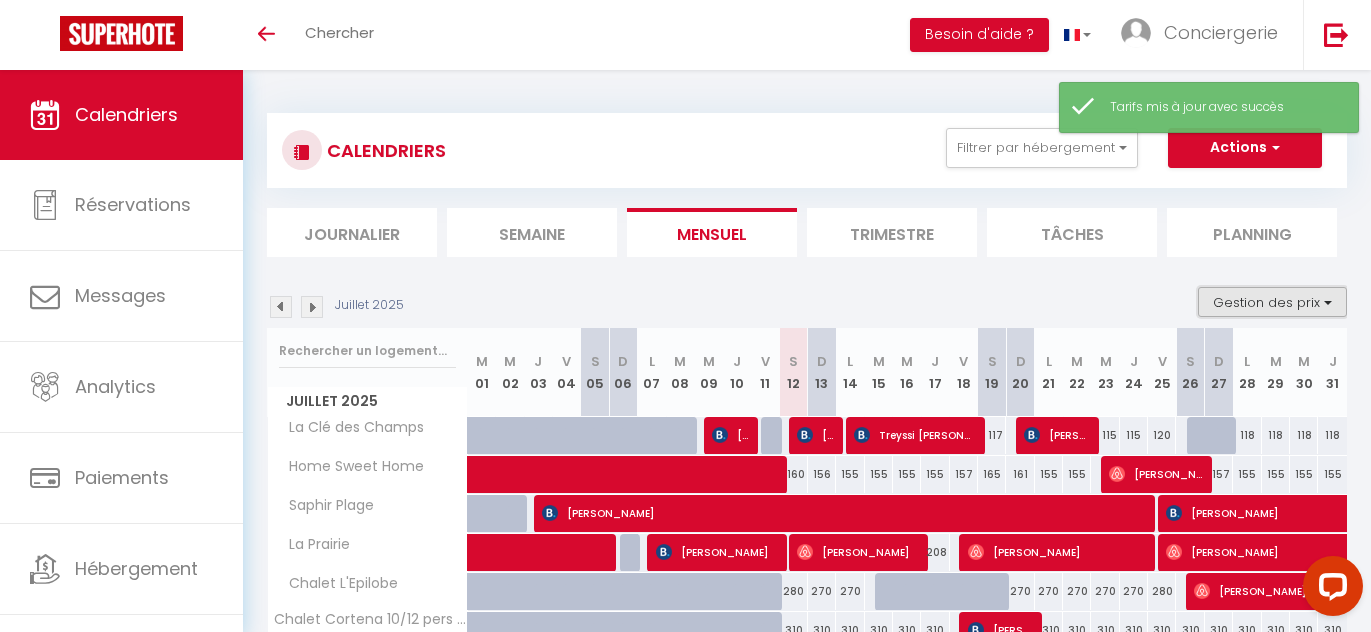 click on "Gestion des prix" at bounding box center (1272, 302) 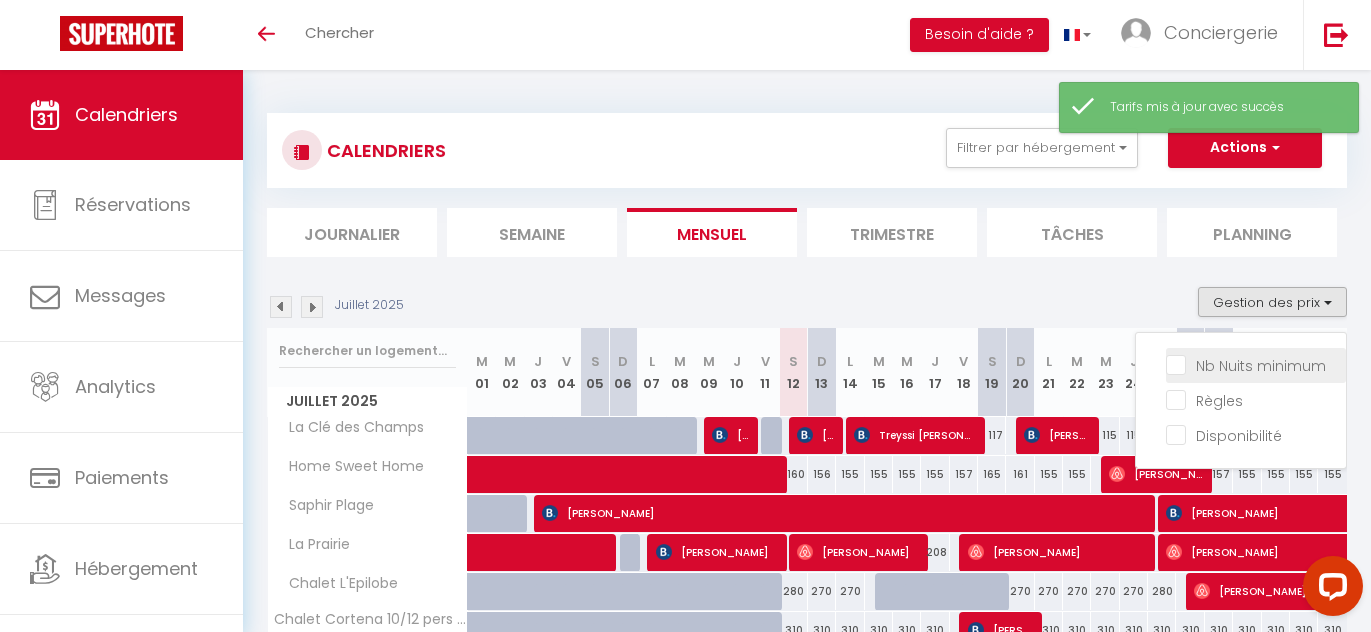 click on "Nb Nuits minimum" at bounding box center [1256, 364] 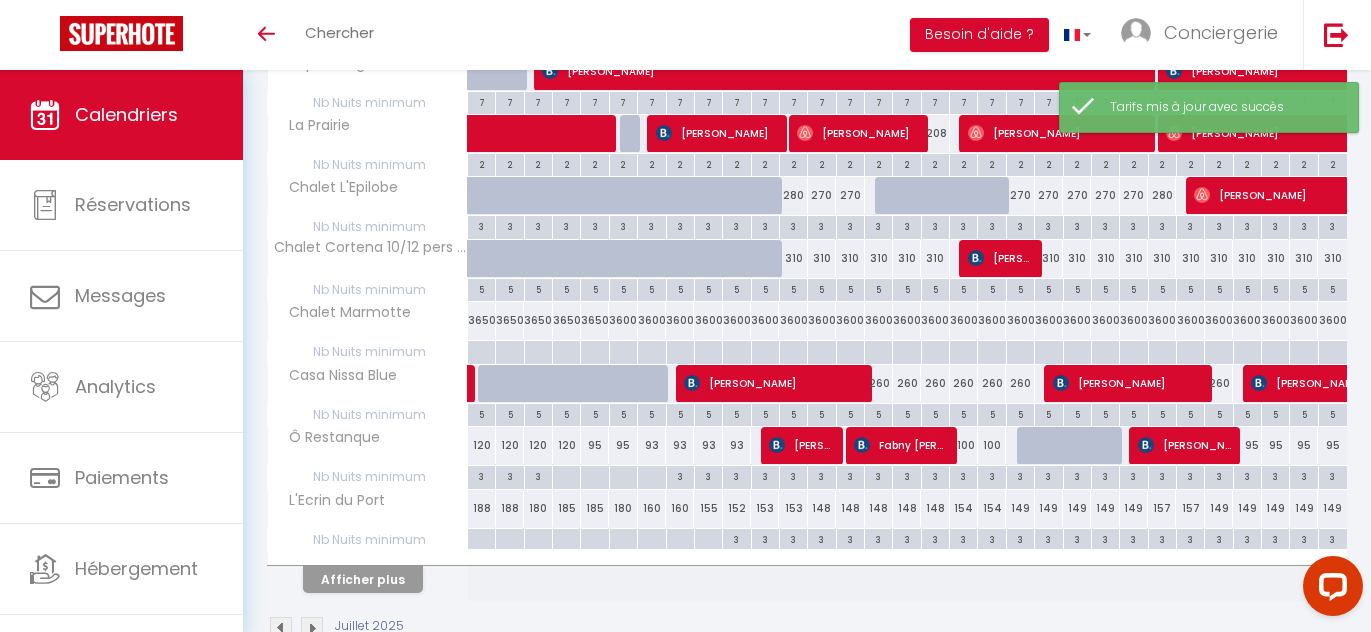 scroll, scrollTop: 492, scrollLeft: 0, axis: vertical 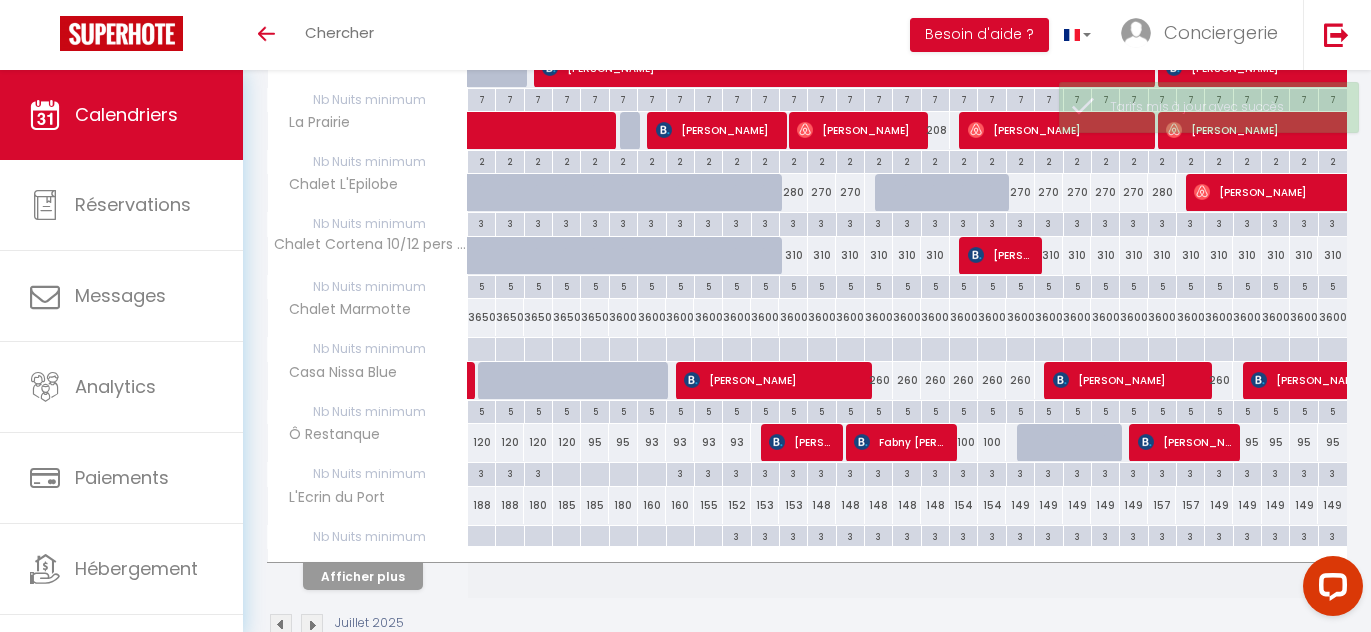 click on "3" at bounding box center [963, 472] 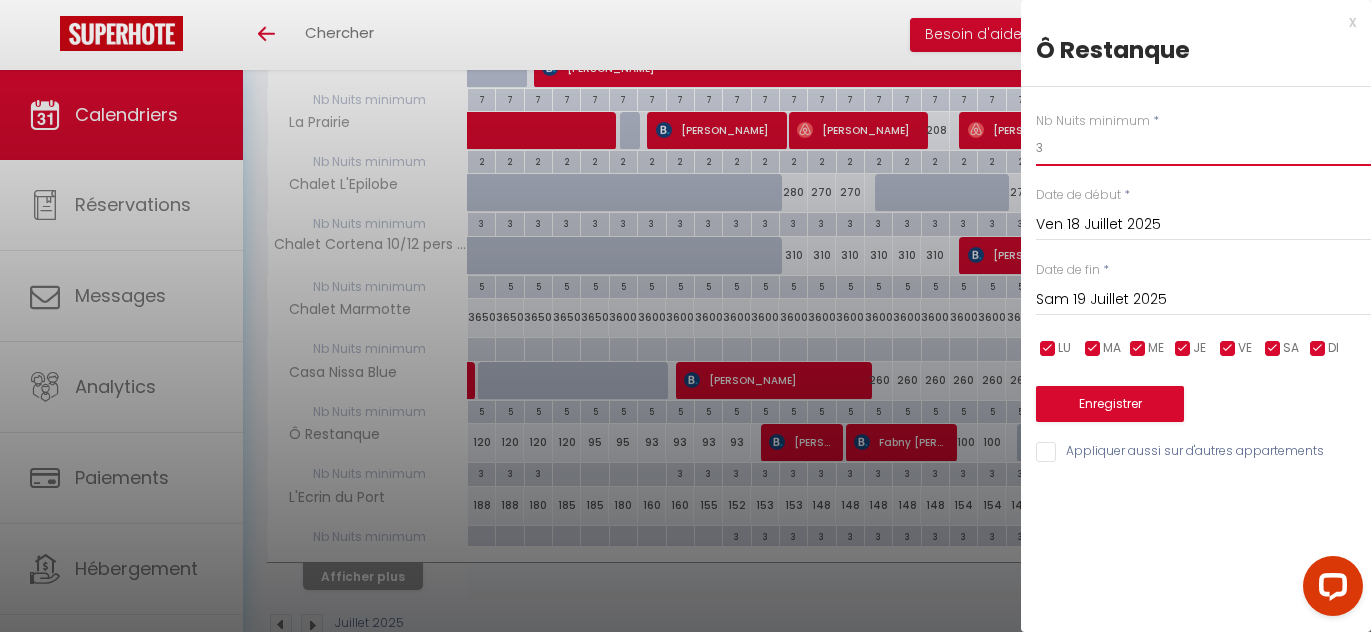 click on "3" at bounding box center [1203, 148] 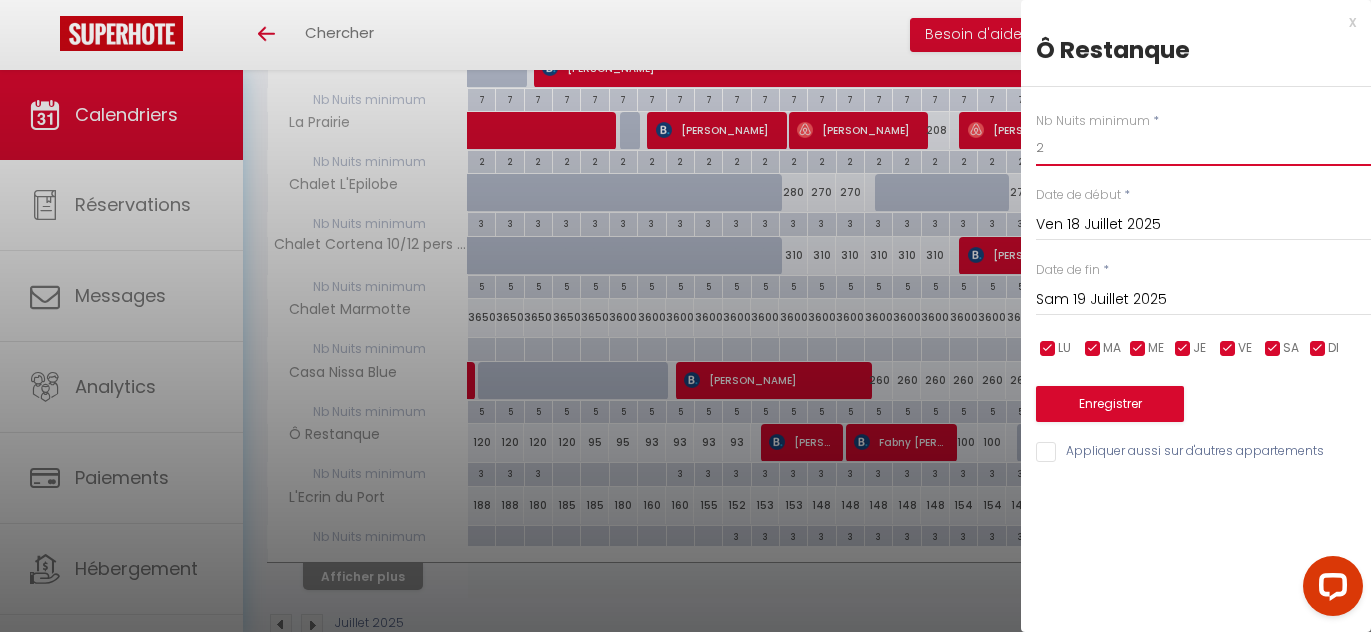 type on "2" 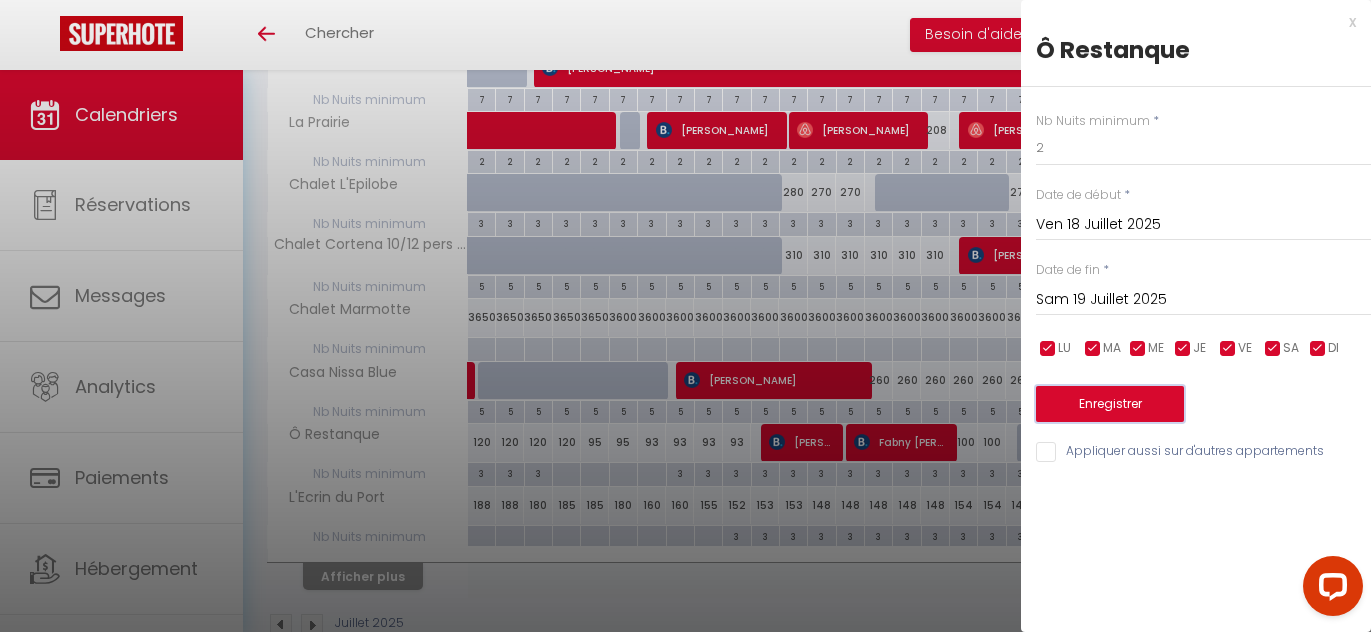 click on "Enregistrer" at bounding box center (1110, 404) 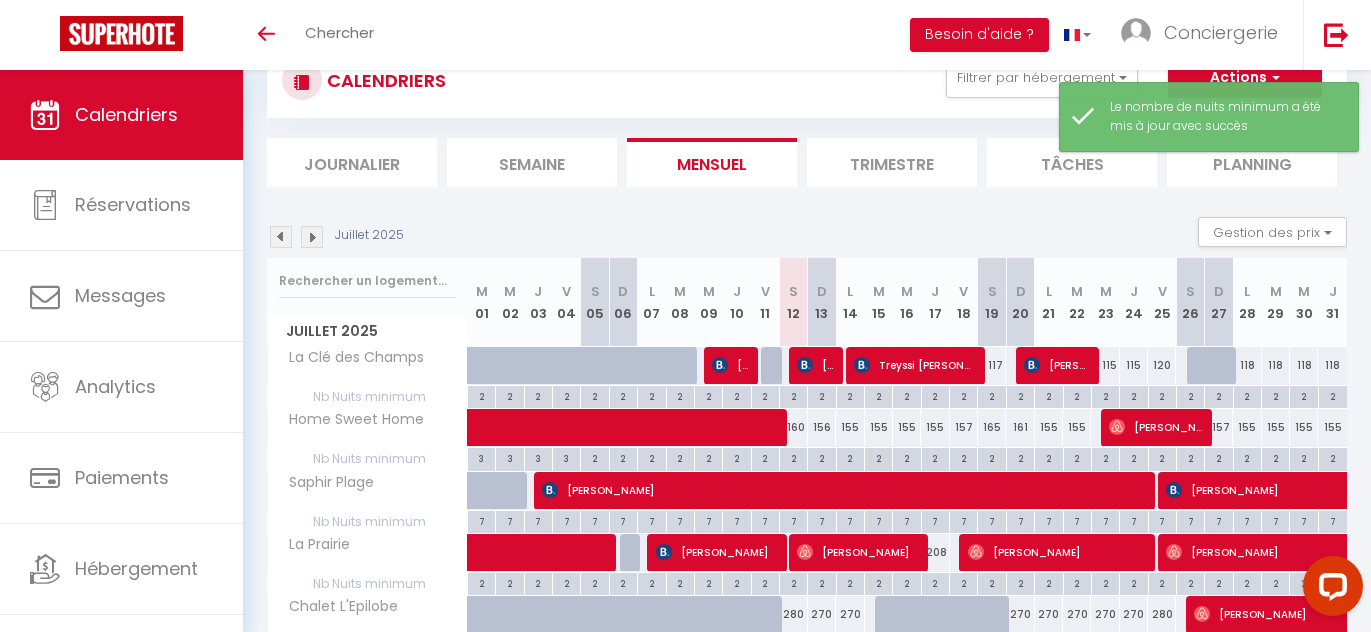 scroll, scrollTop: 492, scrollLeft: 0, axis: vertical 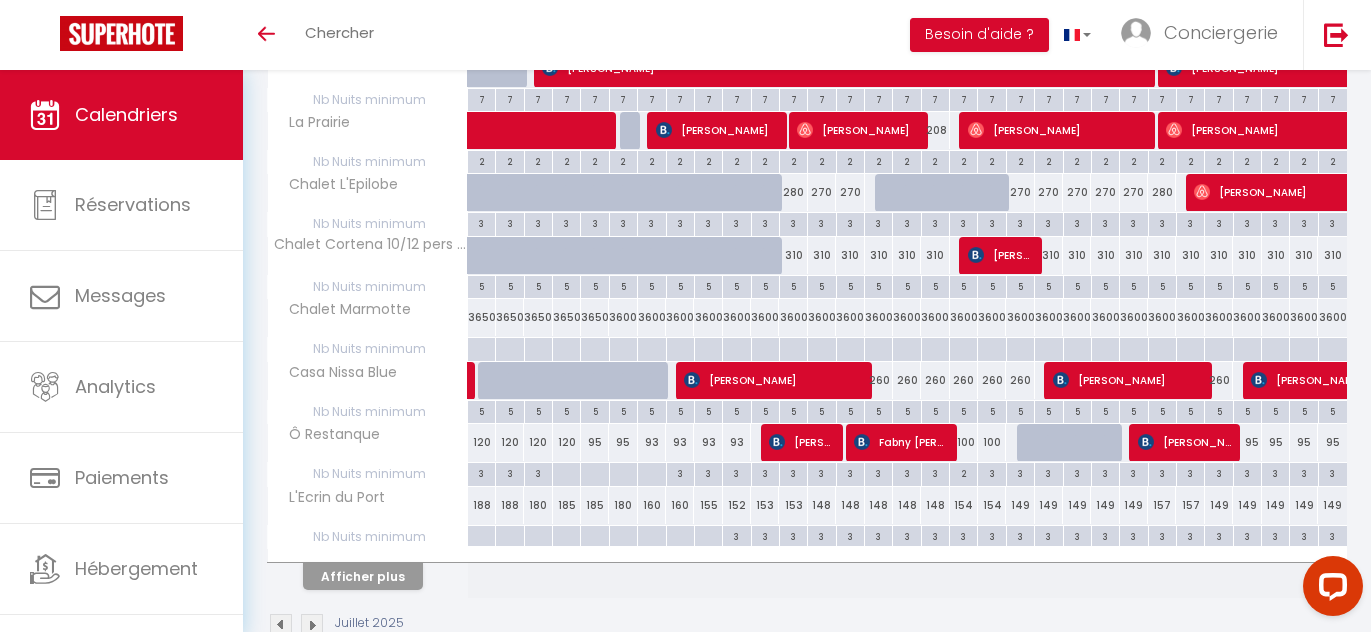 click on "100" at bounding box center (964, 442) 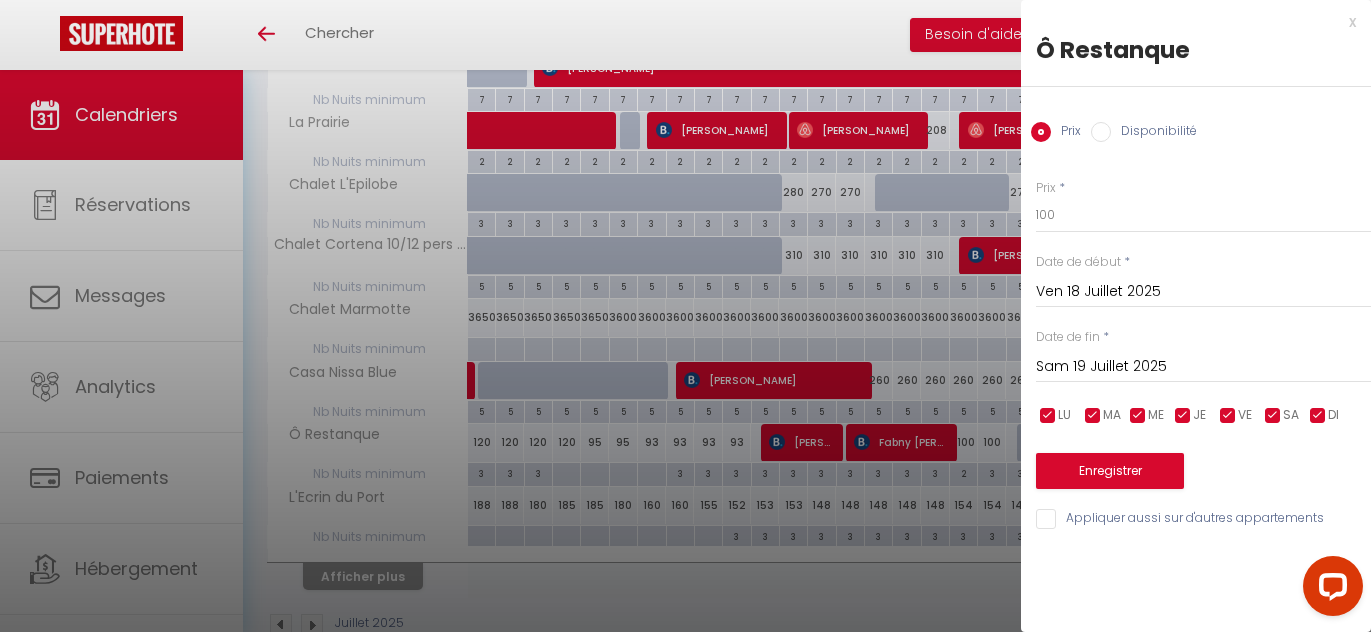 click on "x" at bounding box center (1188, 22) 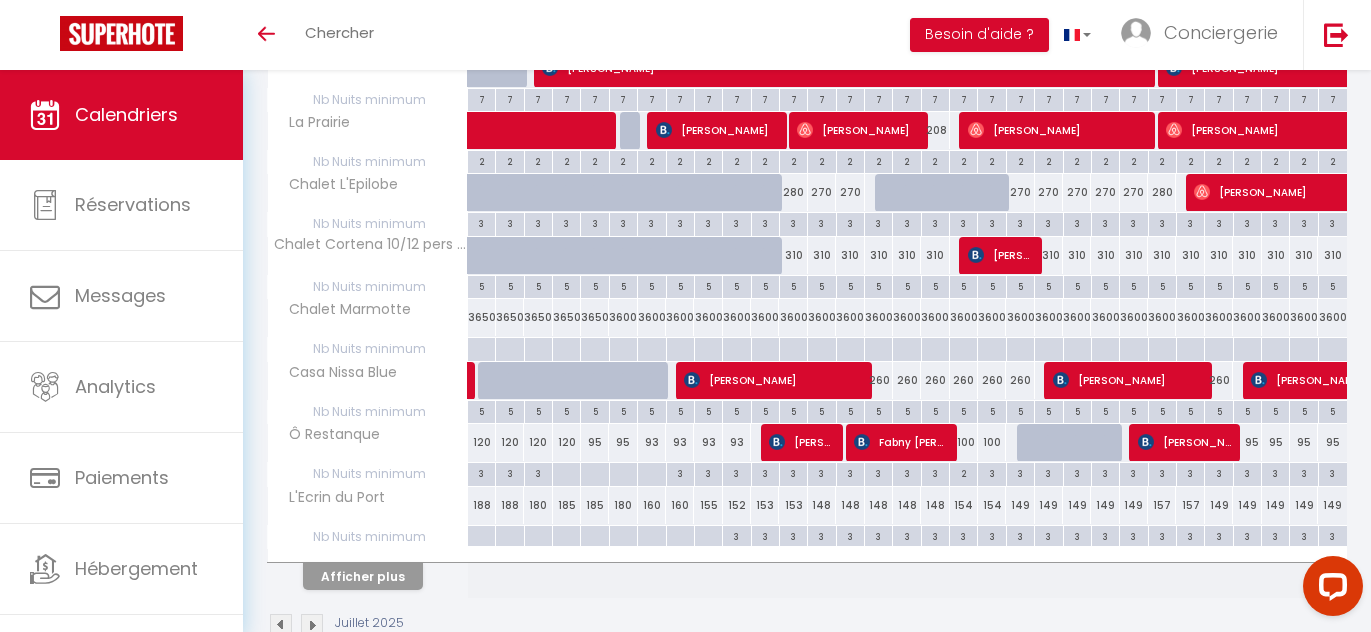 click on "100" at bounding box center (964, 442) 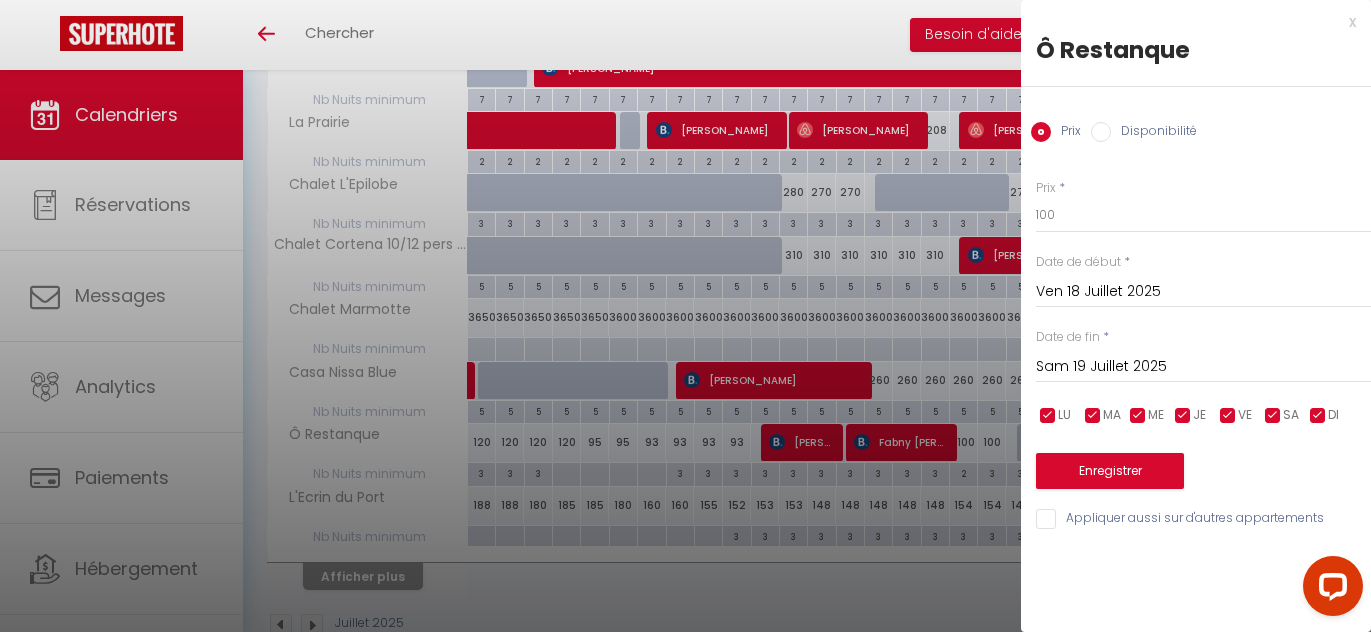 click on "x" at bounding box center (1188, 22) 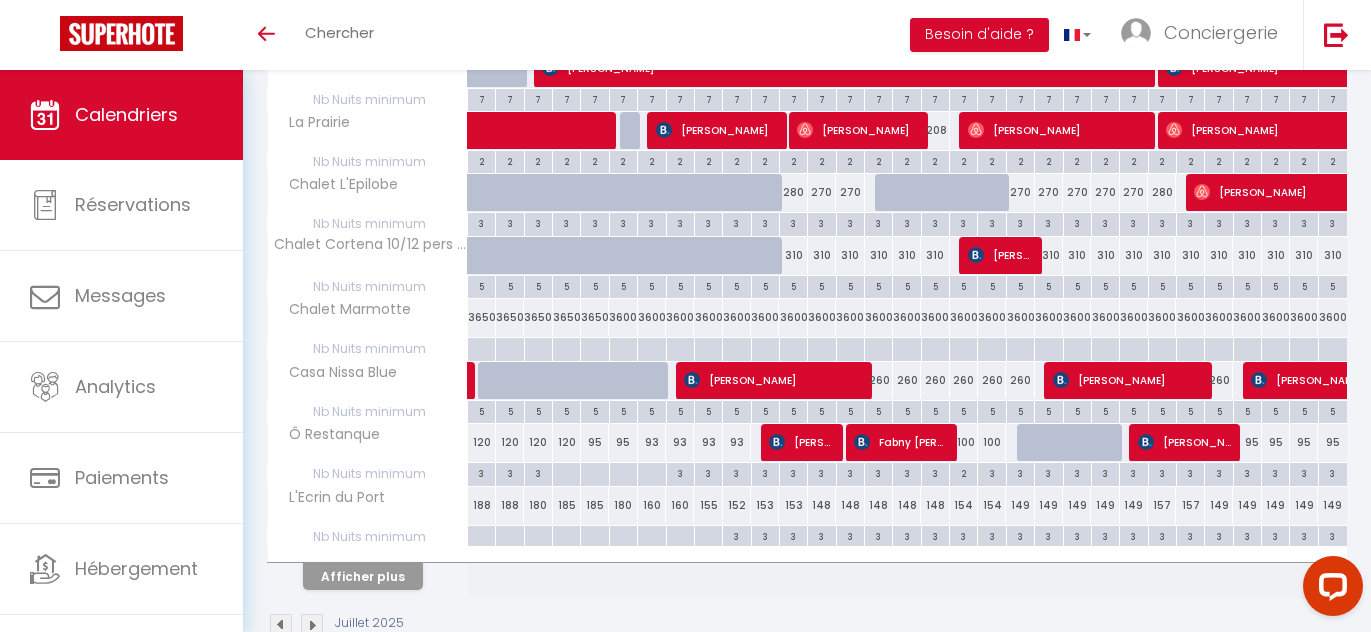 click on "100" at bounding box center [964, 442] 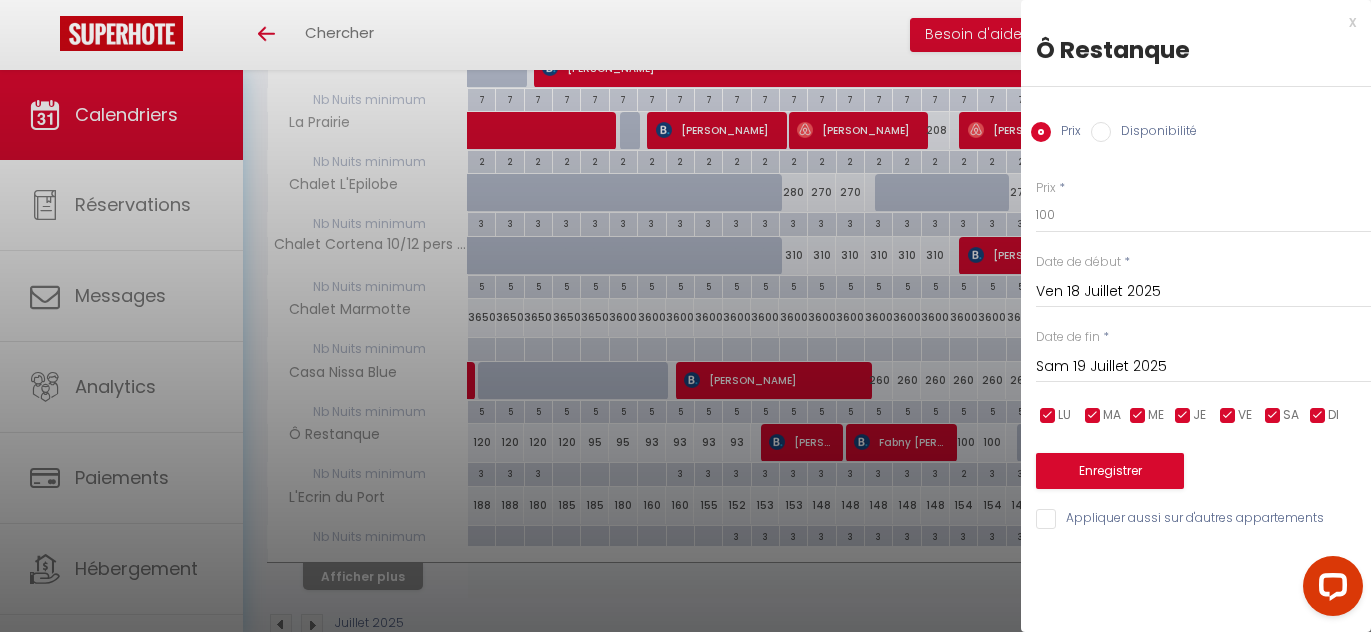 click on "Sam 19 Juillet 2025" at bounding box center (1203, 367) 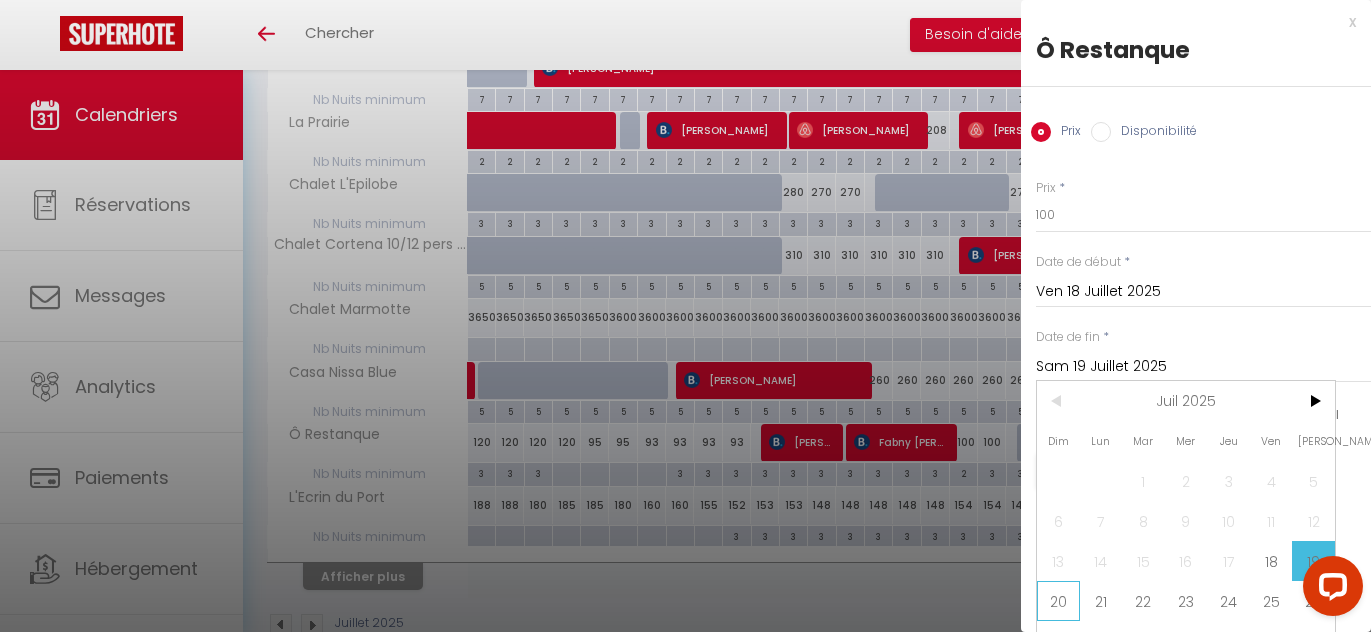 click on "20" at bounding box center (1058, 601) 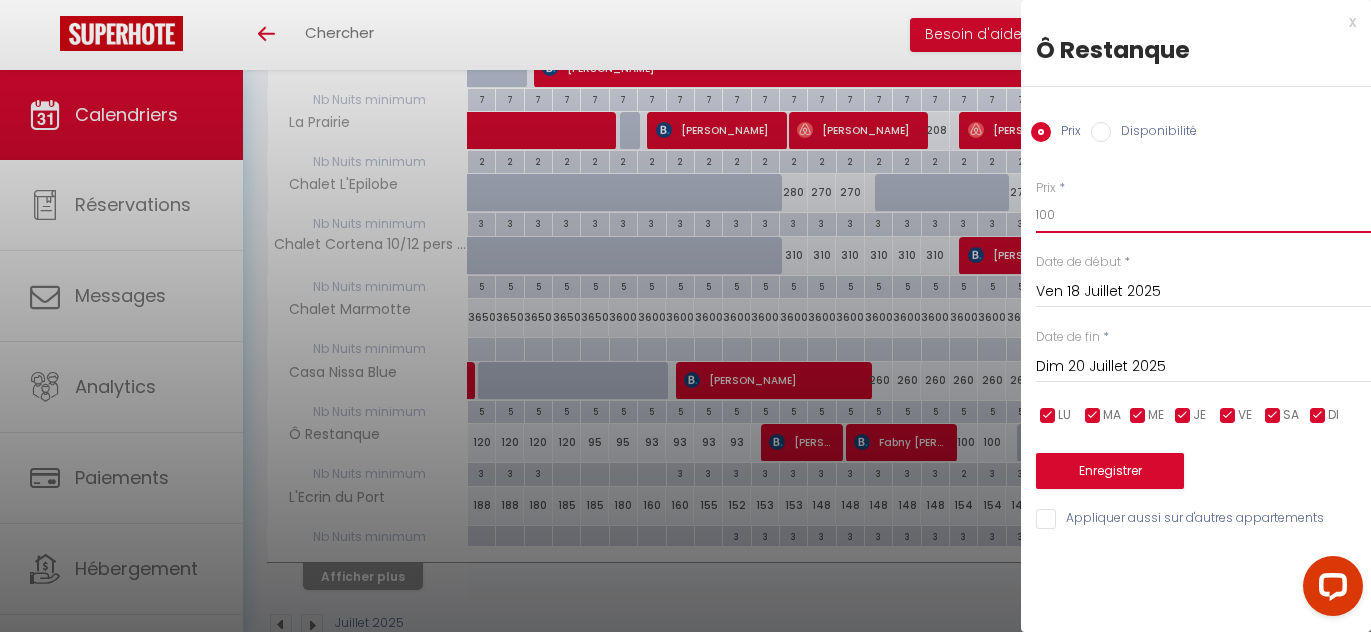 click on "100" at bounding box center [1203, 215] 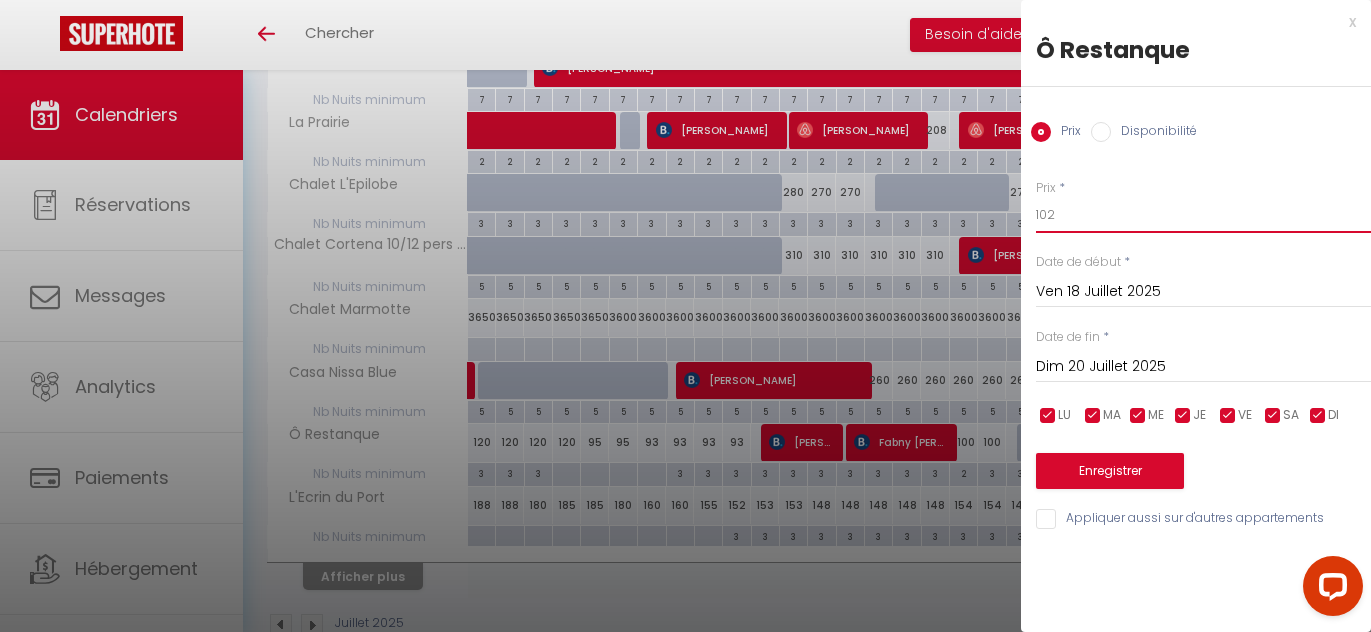 type on "102" 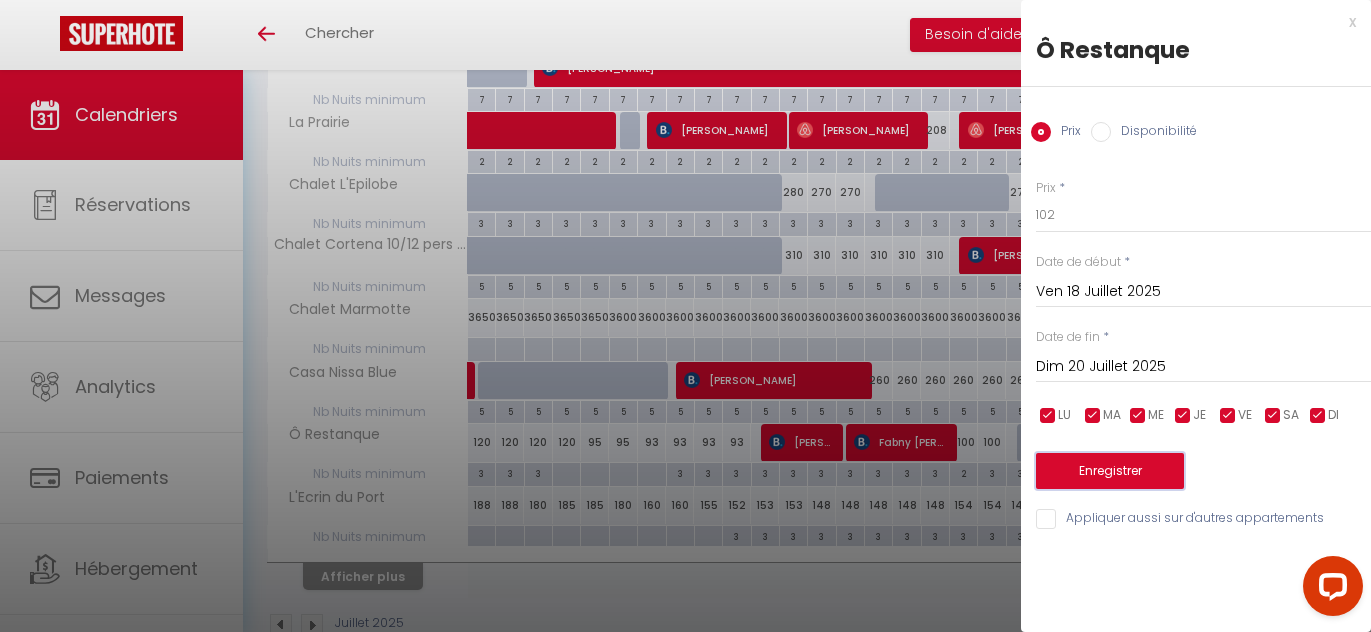 click on "Enregistrer" at bounding box center (1110, 471) 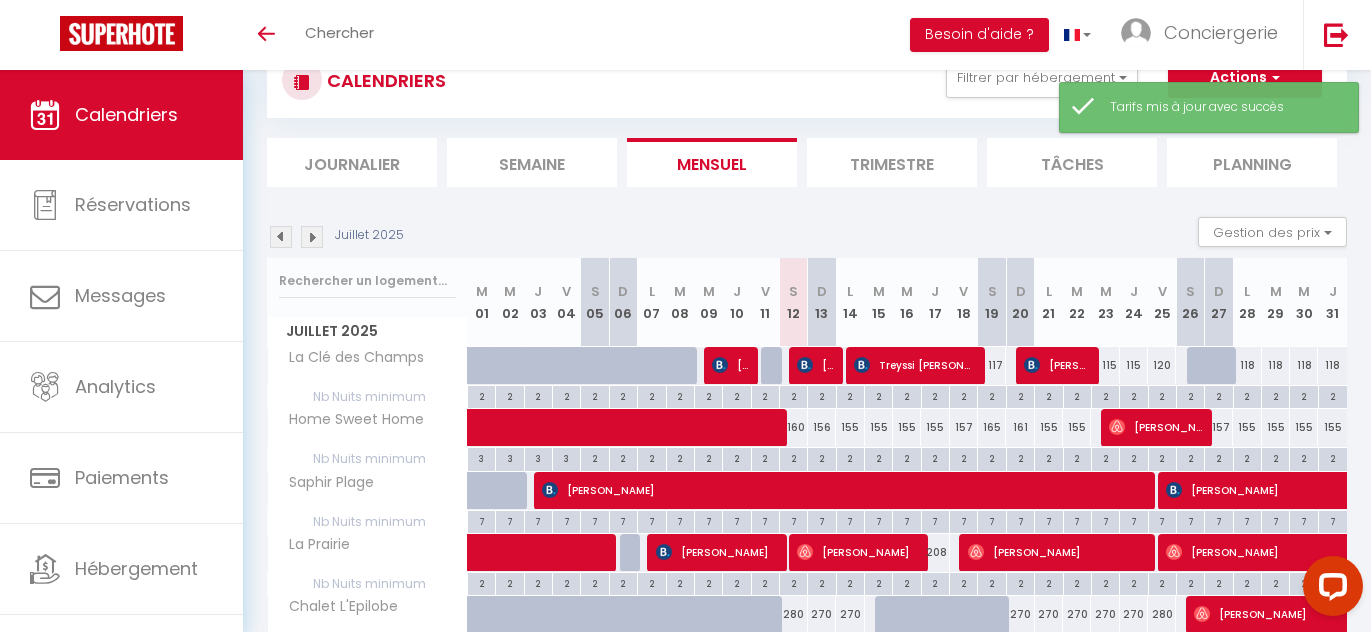 scroll, scrollTop: 492, scrollLeft: 0, axis: vertical 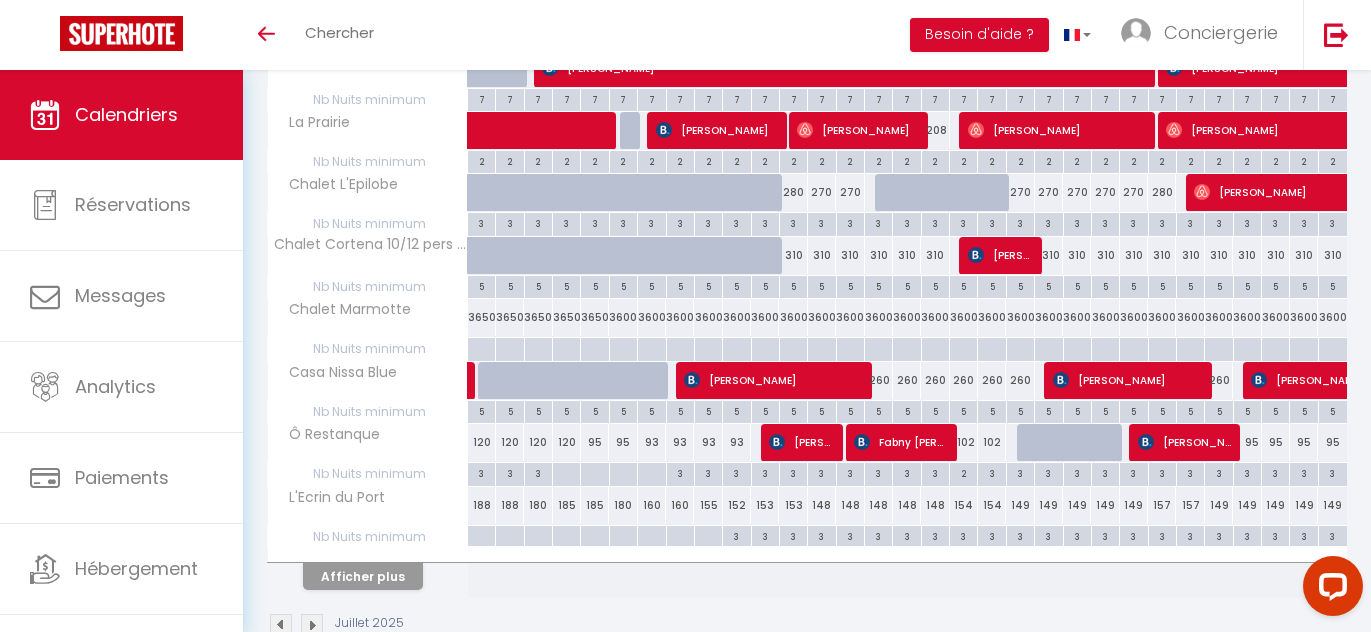 click at bounding box center (850, 573) 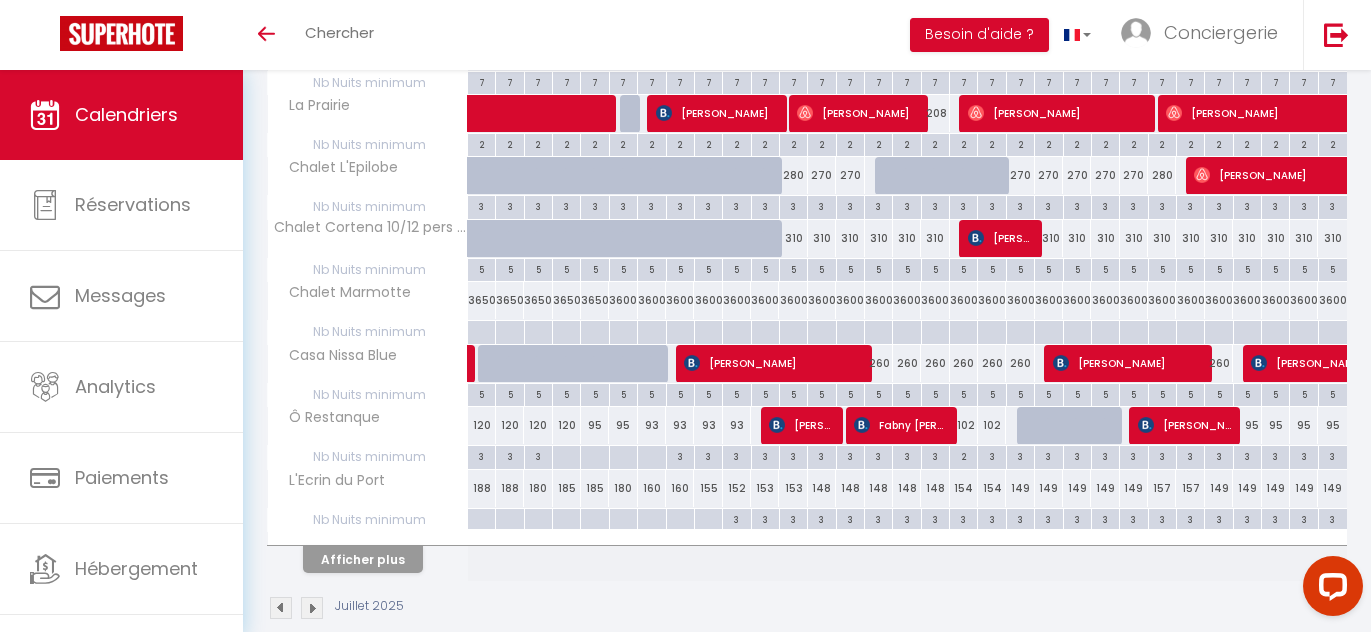scroll, scrollTop: 514, scrollLeft: 0, axis: vertical 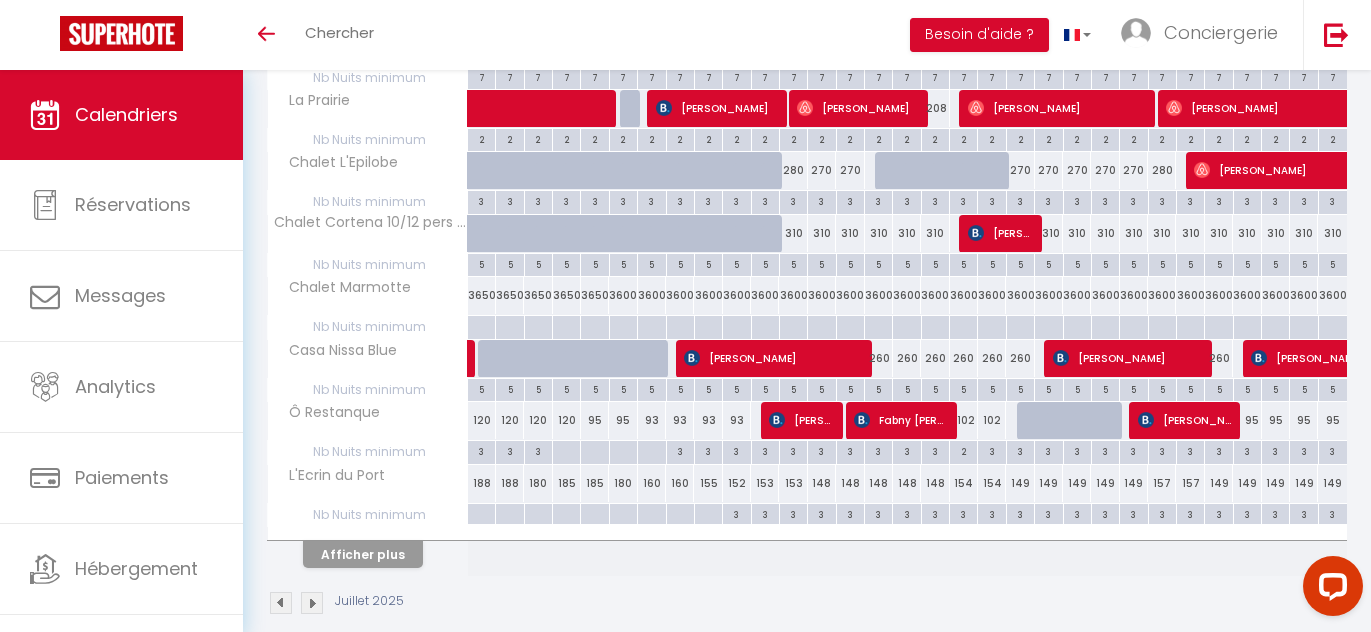 click on "95" at bounding box center (1332, 420) 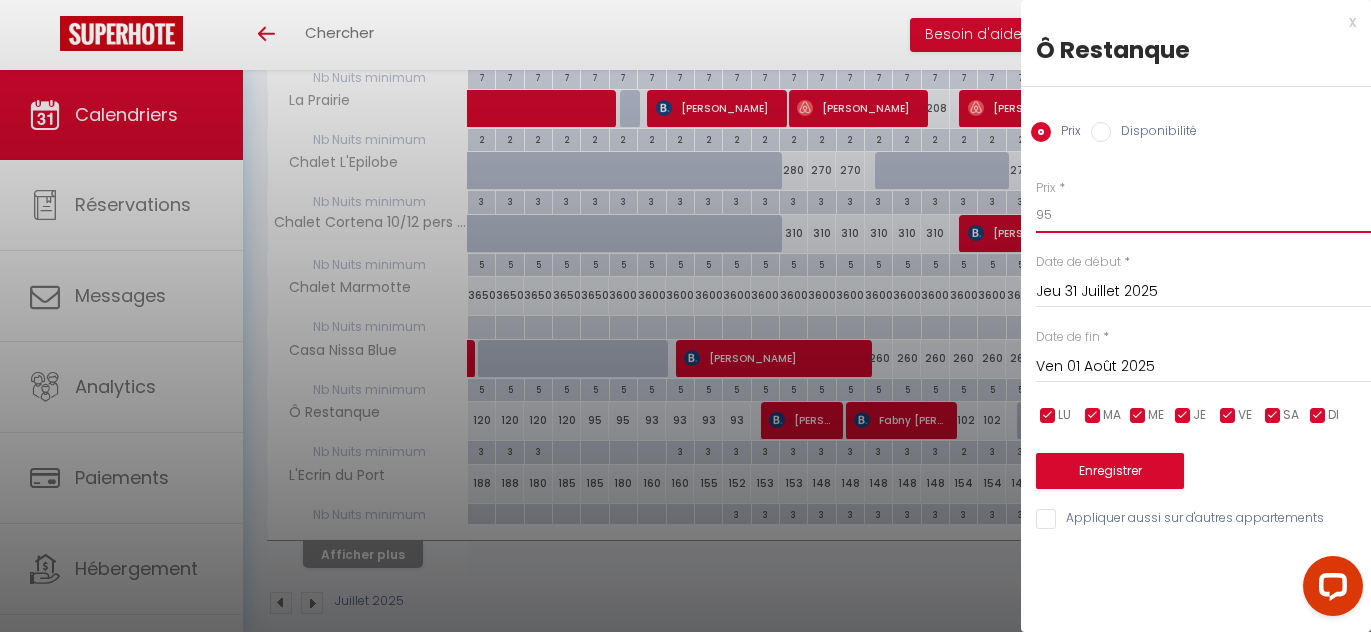 click on "95" at bounding box center (1203, 215) 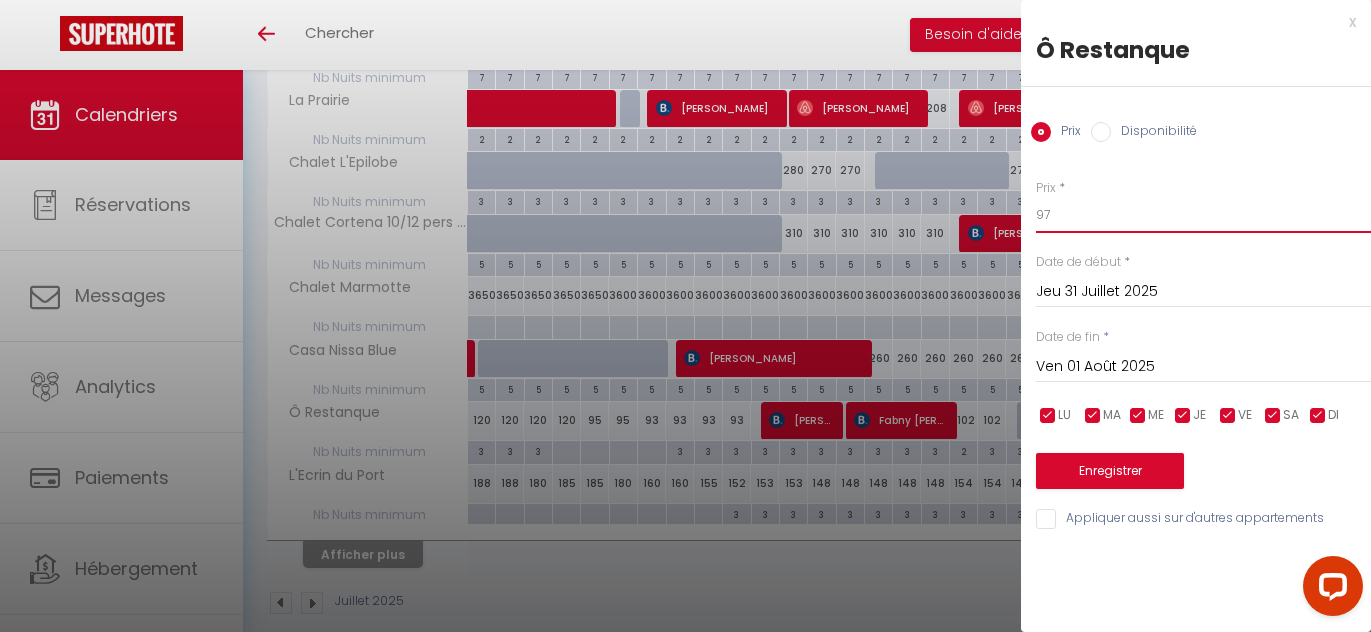 type on "97" 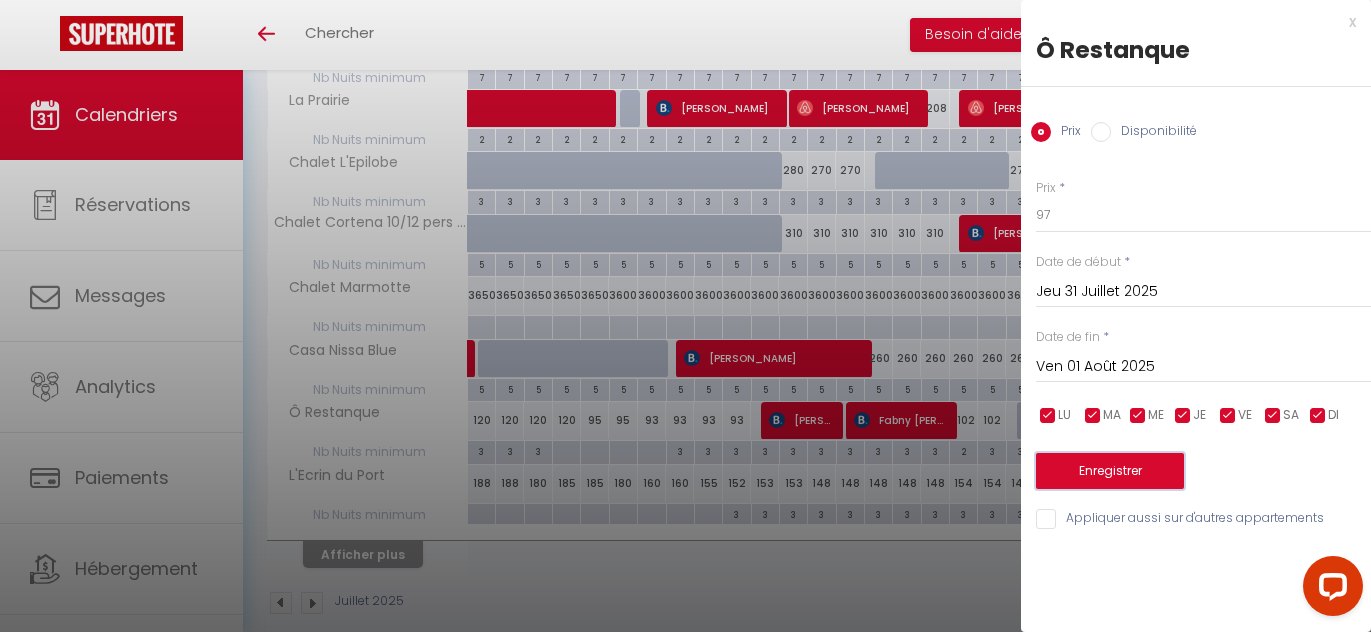 click on "Enregistrer" at bounding box center (1110, 471) 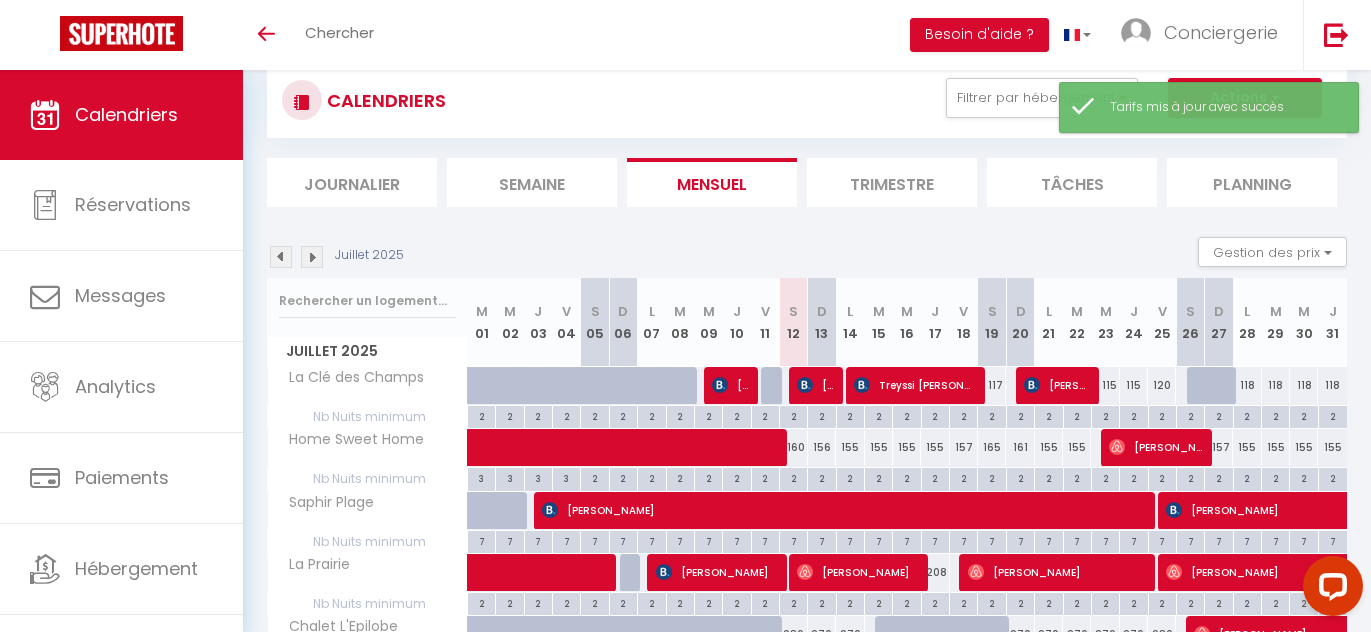 scroll, scrollTop: 0, scrollLeft: 0, axis: both 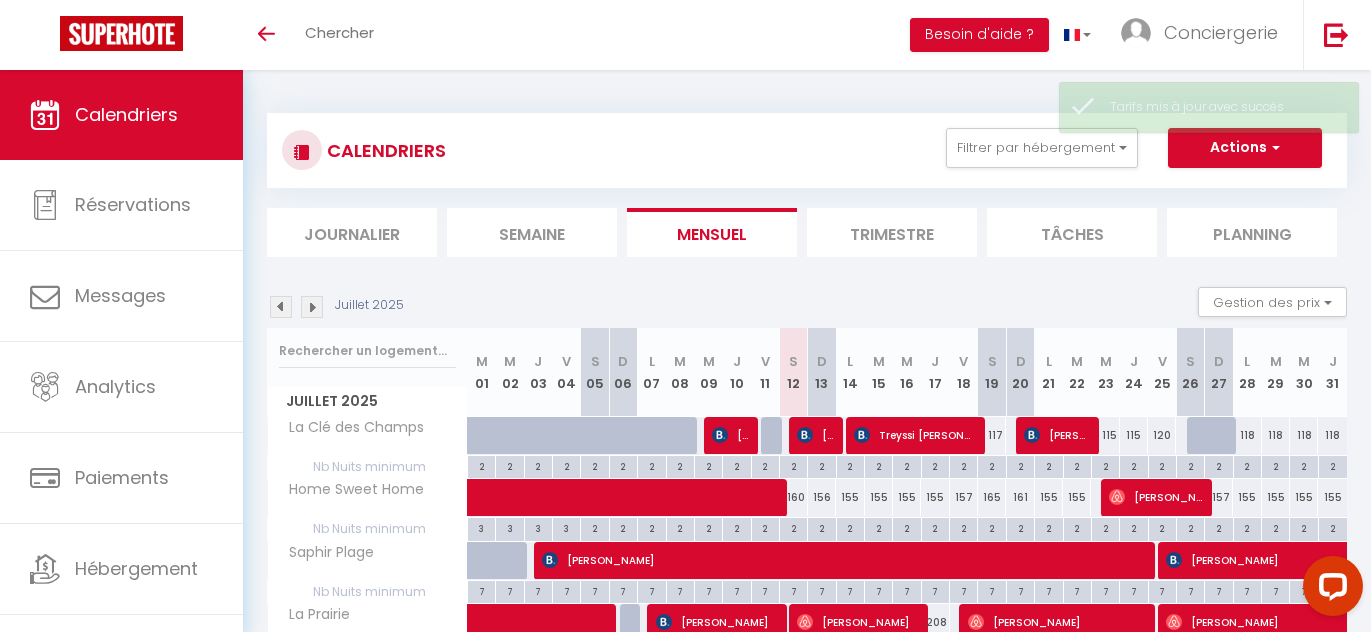 click at bounding box center (312, 307) 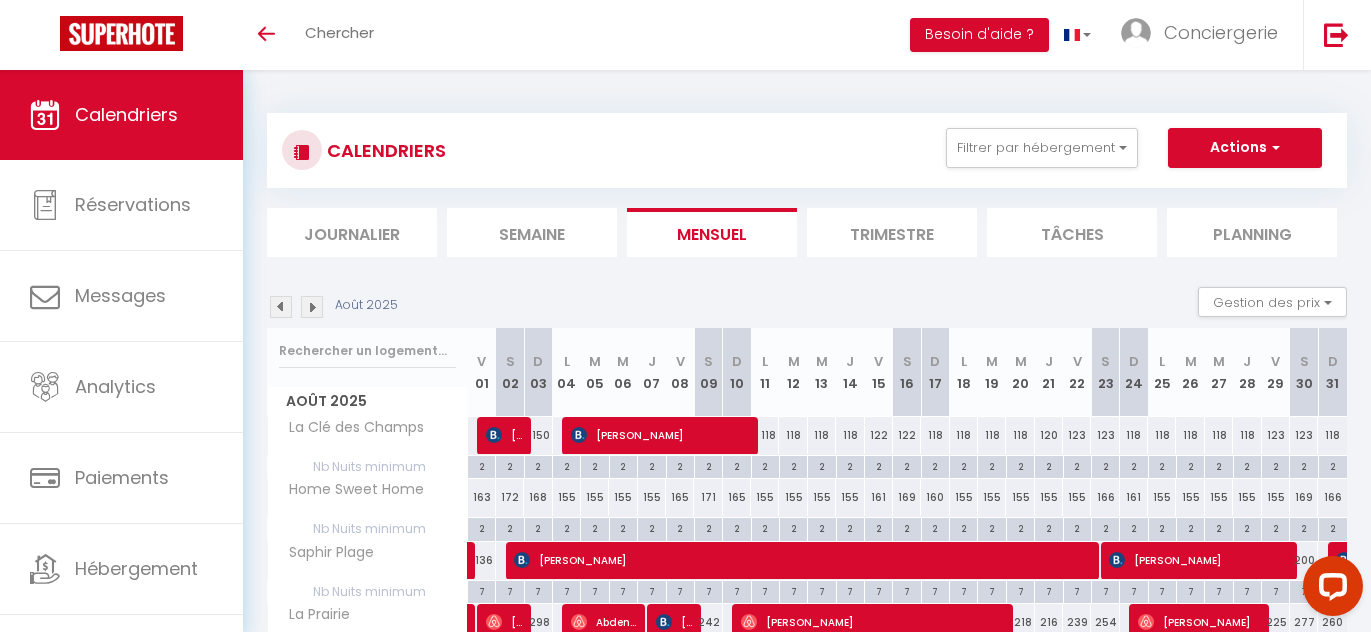 click on "CALENDRIERS
Filtrer par hébergement
Tous       Le Neyst     Cosy Lafayette     Home Sweet Home     Saphir Plage     Ô Restanque     [GEOGRAPHIC_DATA]     [GEOGRAPHIC_DATA] Blue     L'Ecrin du [GEOGRAPHIC_DATA] Cortena 10/12 pers « les Saisies »     La Clé des Champs    Effacer   Sauvegarder
Actions
Nouvelle réservation   Exporter les réservations   Importer les réservations" at bounding box center (807, 150) 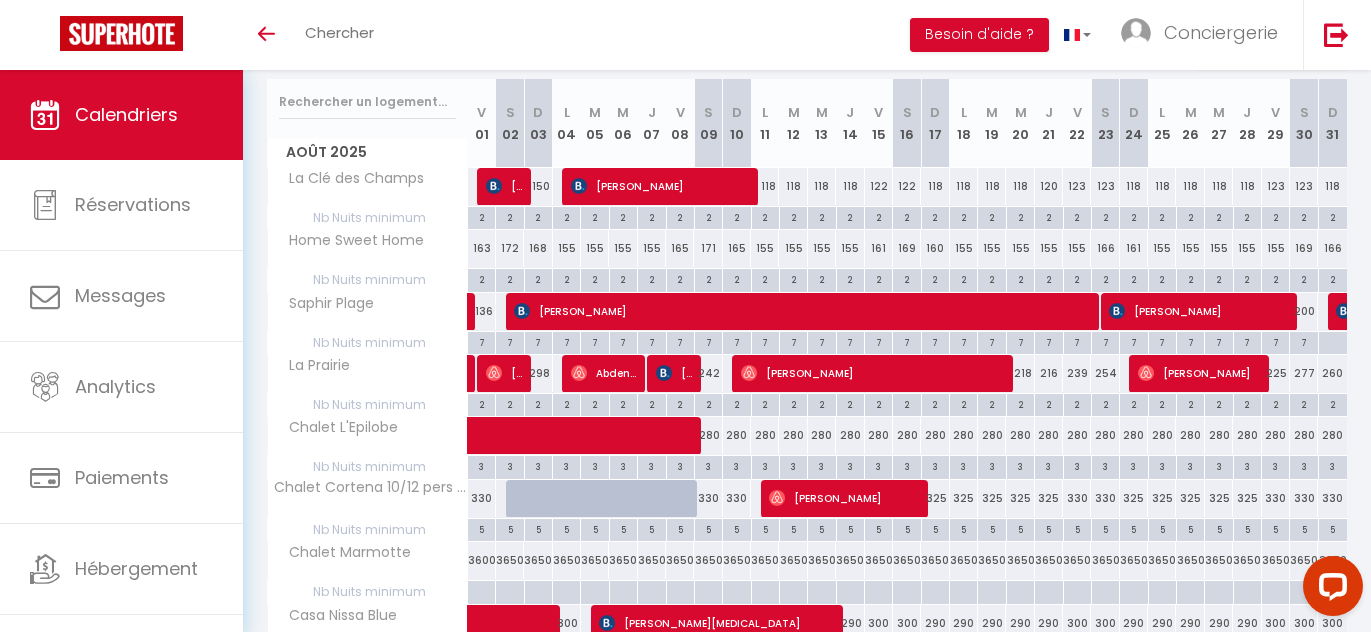 scroll, scrollTop: 250, scrollLeft: 0, axis: vertical 